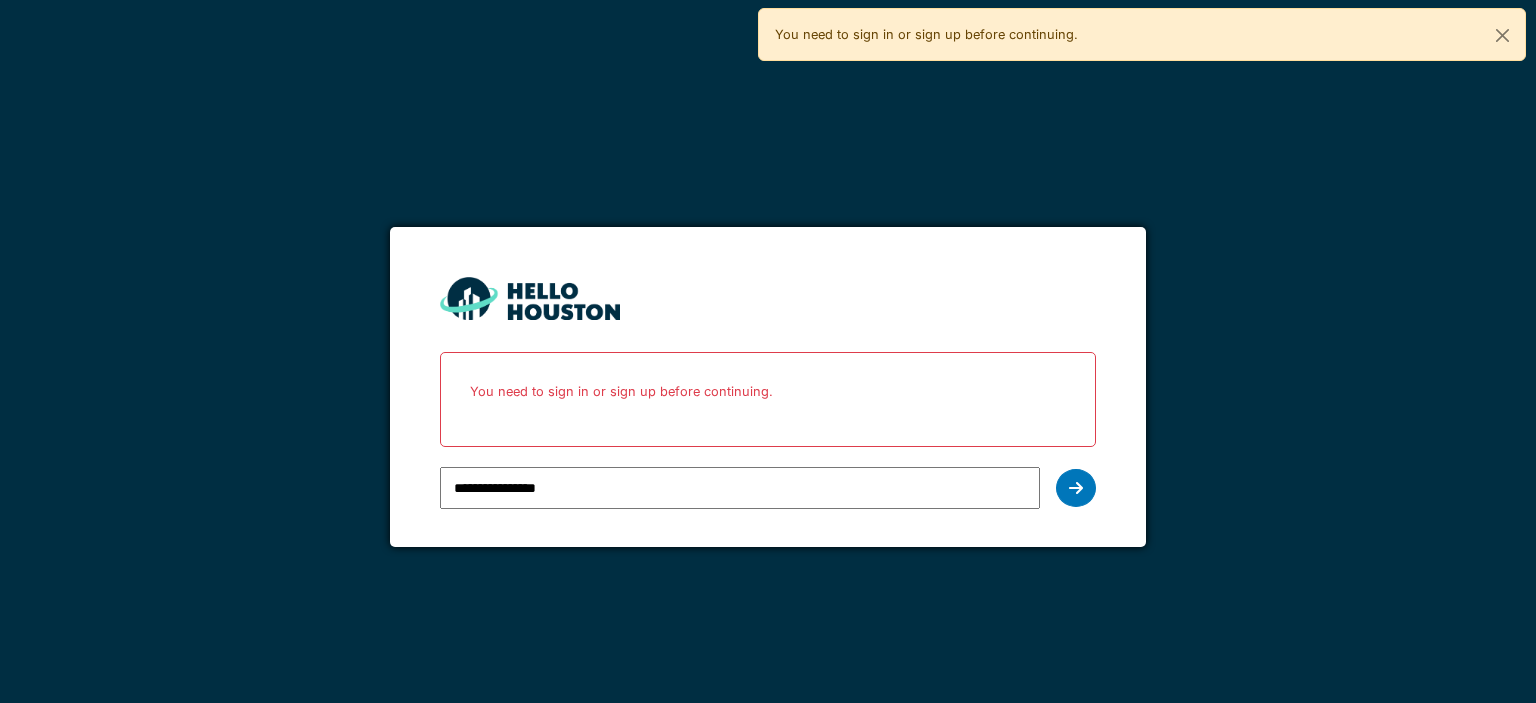 scroll, scrollTop: 0, scrollLeft: 0, axis: both 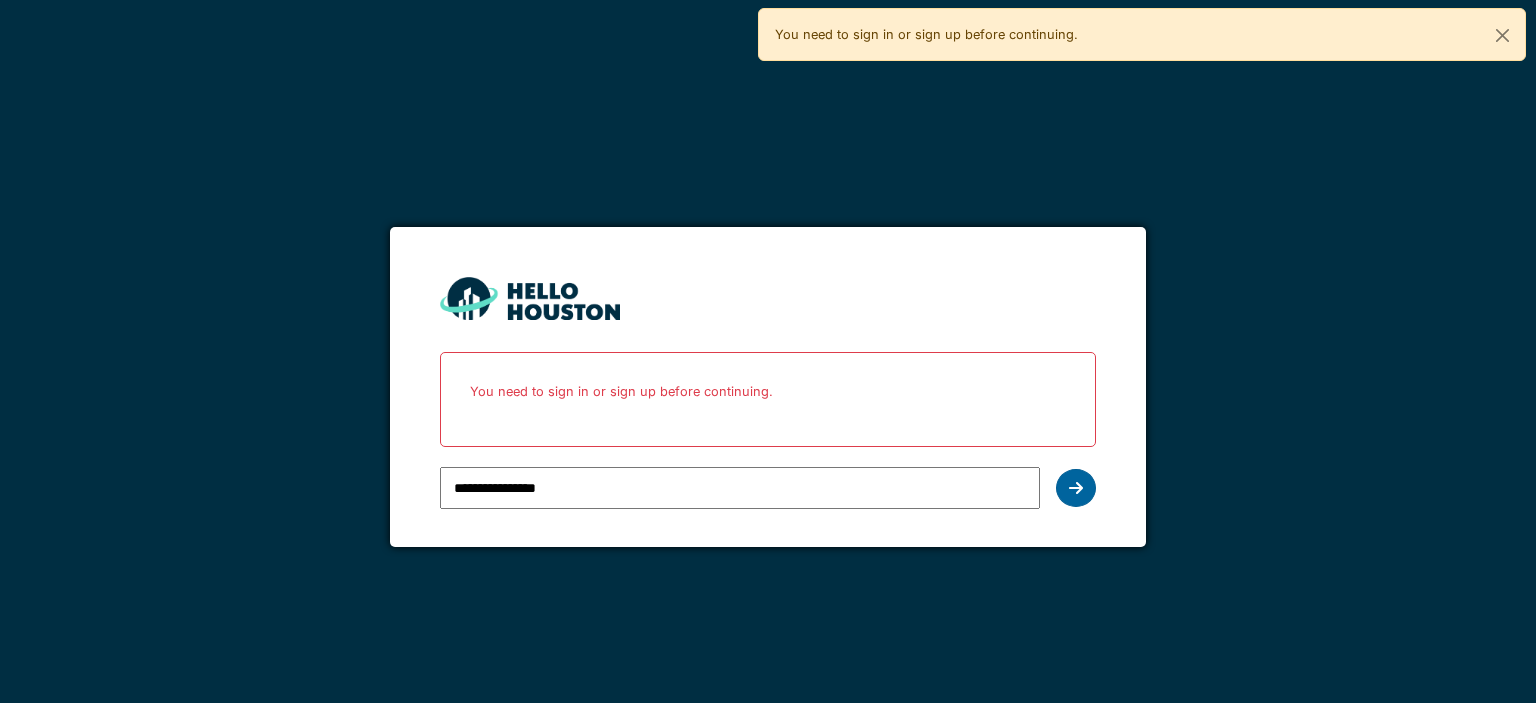 click at bounding box center (1076, 488) 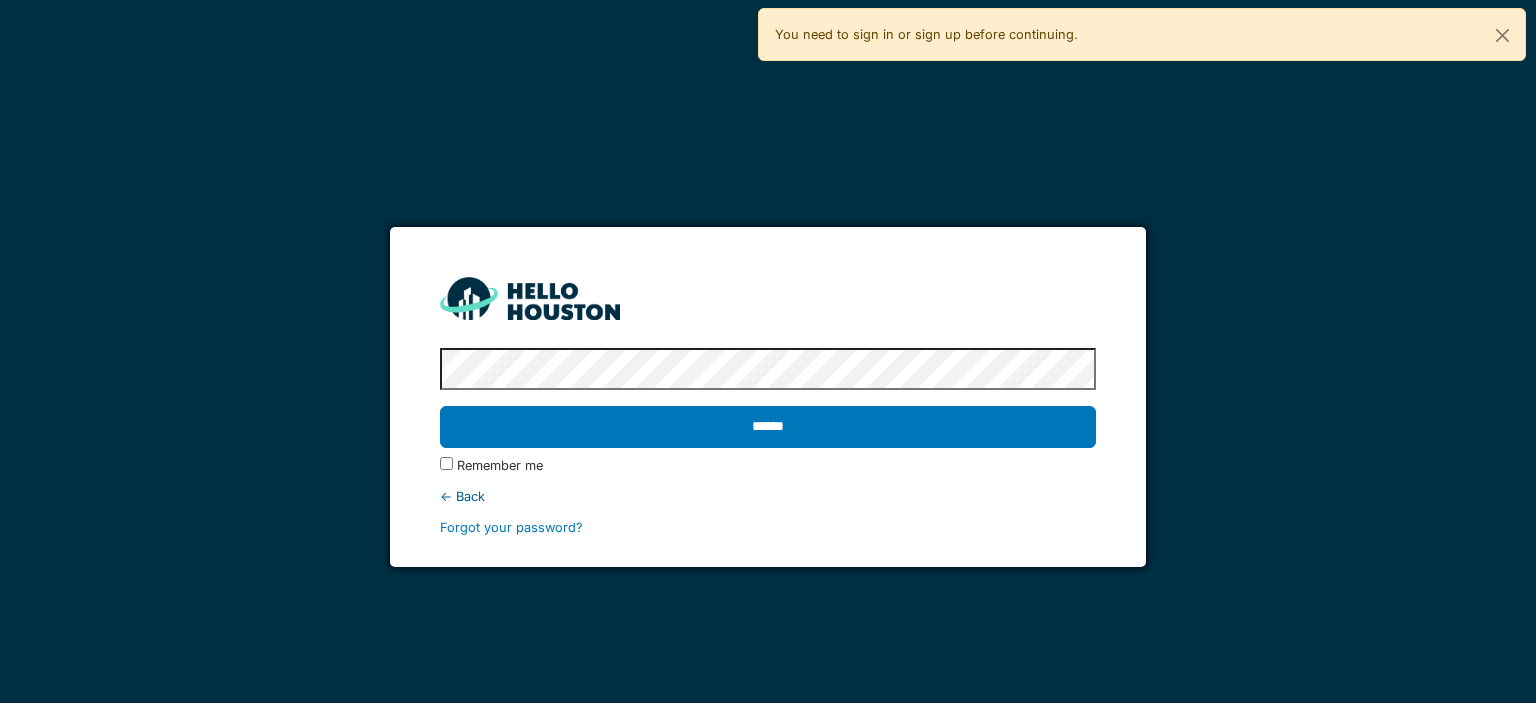 click on "******" at bounding box center [767, 427] 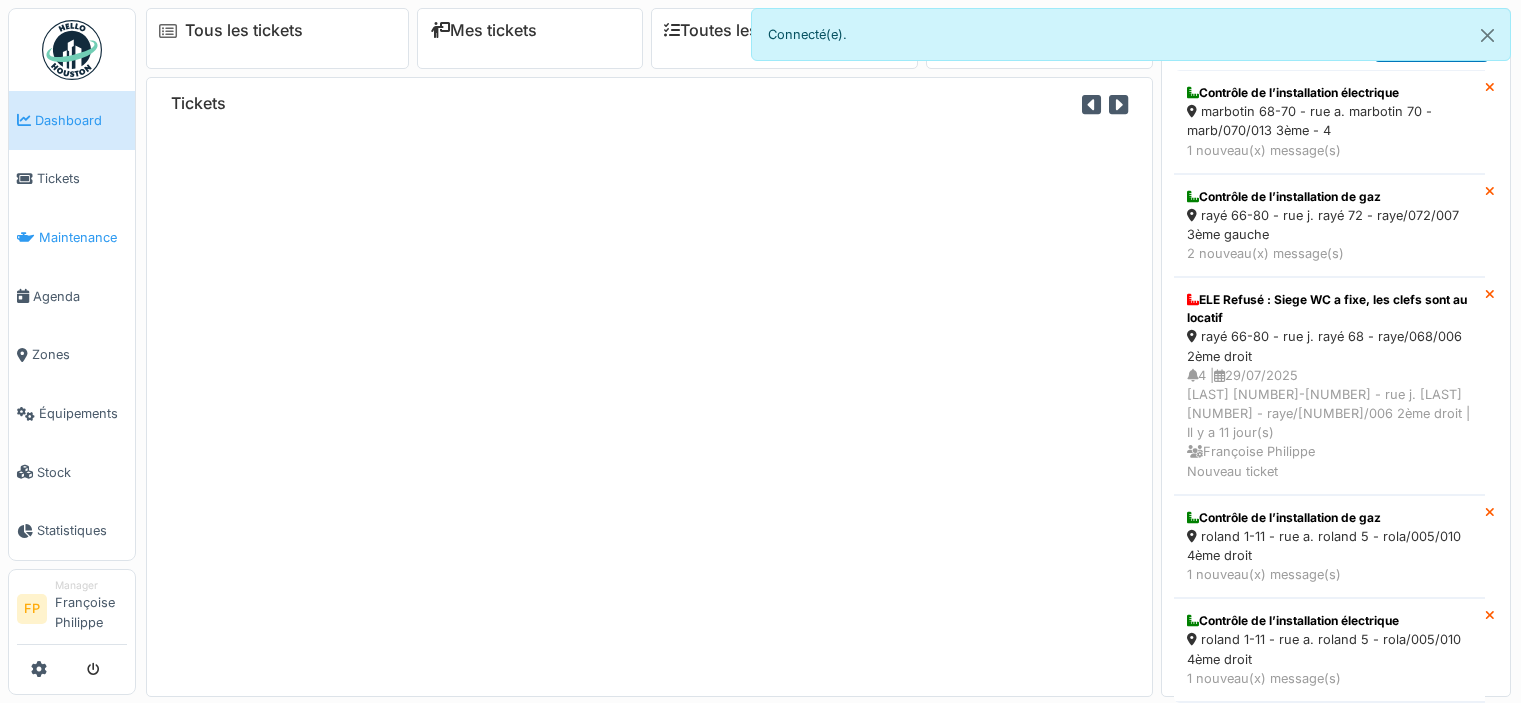 scroll, scrollTop: 0, scrollLeft: 0, axis: both 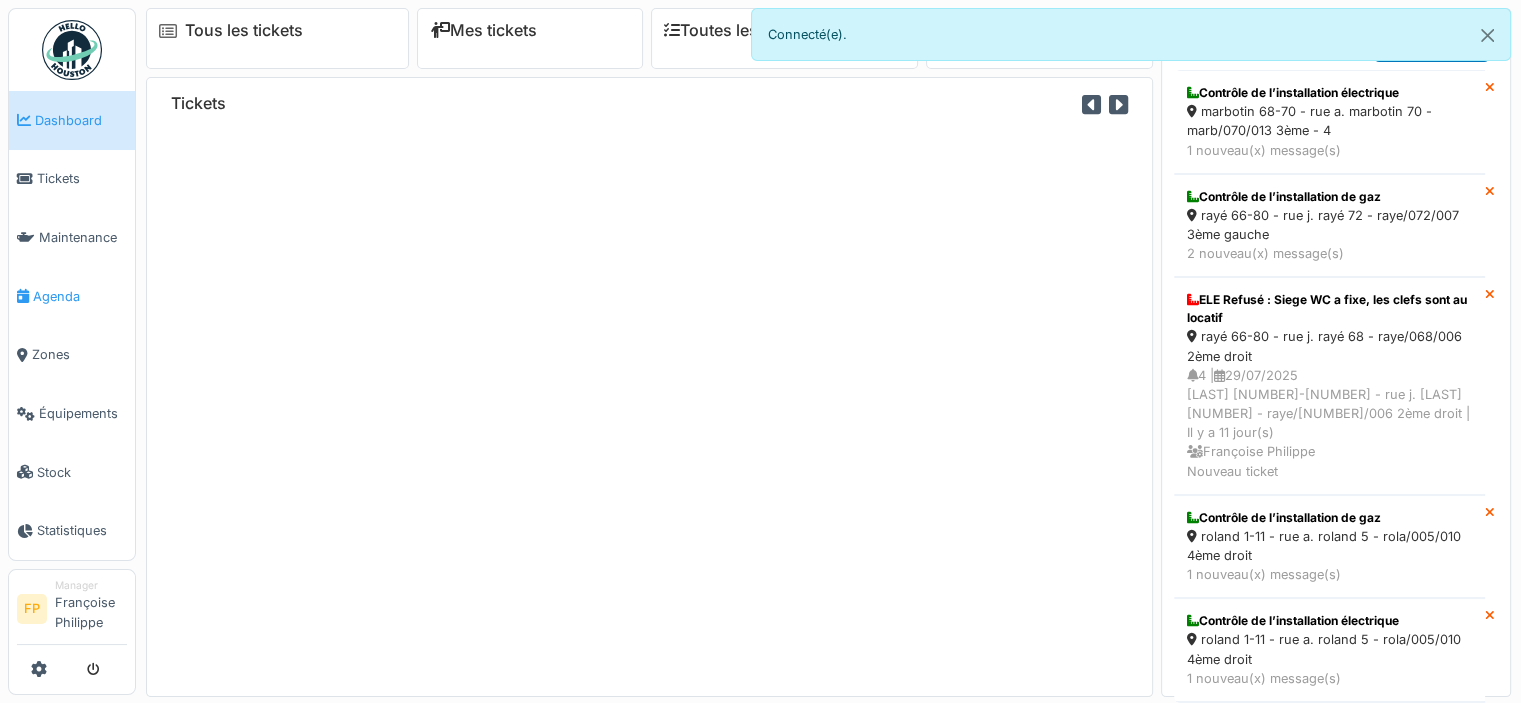 click on "Agenda" at bounding box center [80, 296] 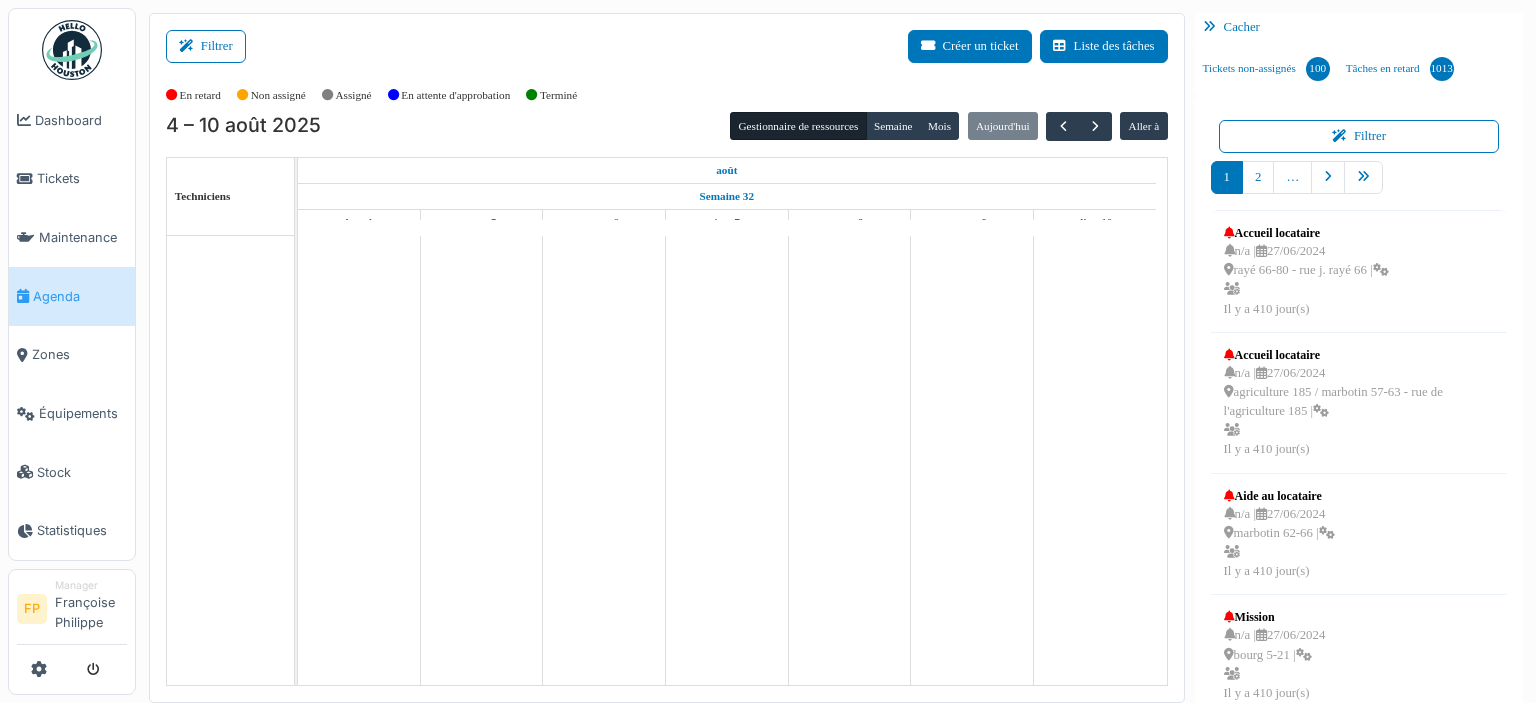 scroll, scrollTop: 0, scrollLeft: 0, axis: both 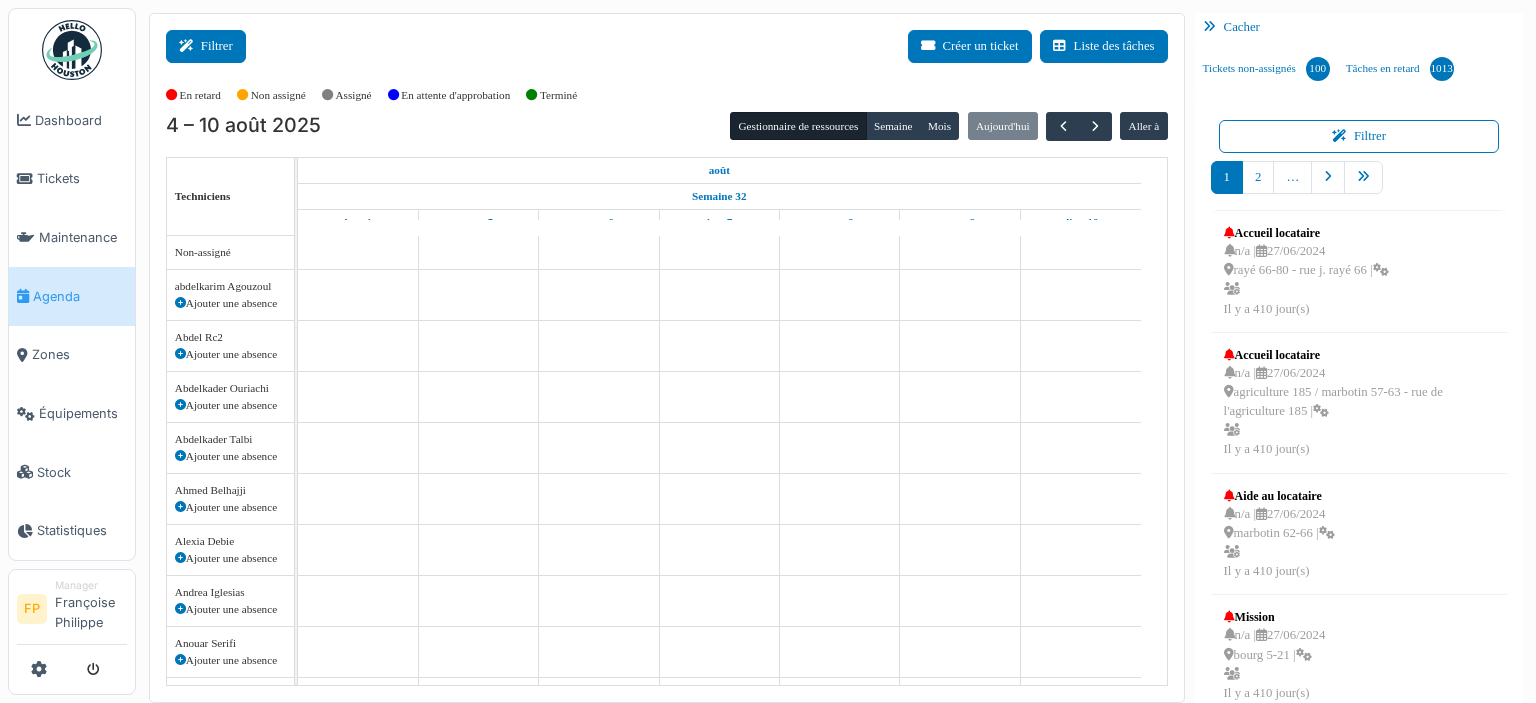 click on "Filtrer" at bounding box center [206, 46] 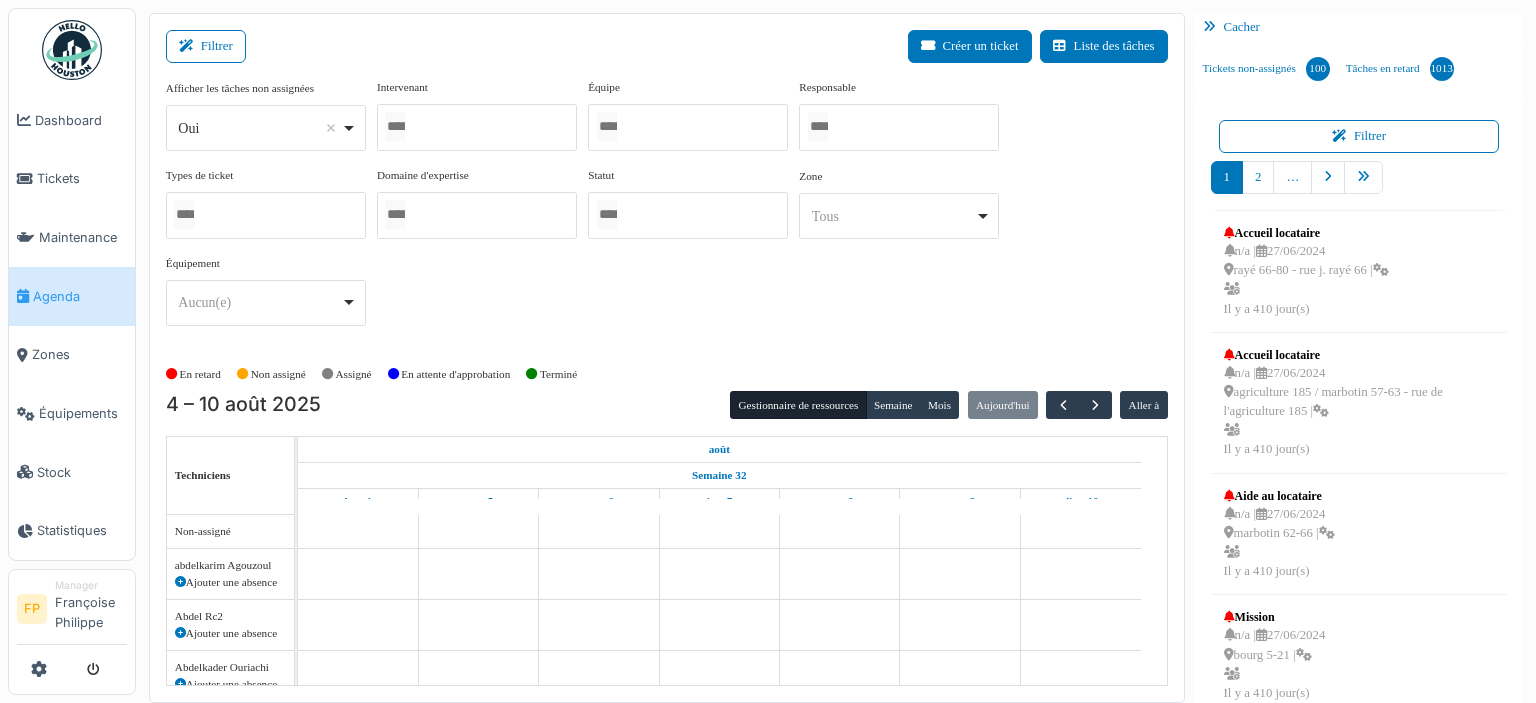 click on "Oui Remove item" at bounding box center (259, 128) 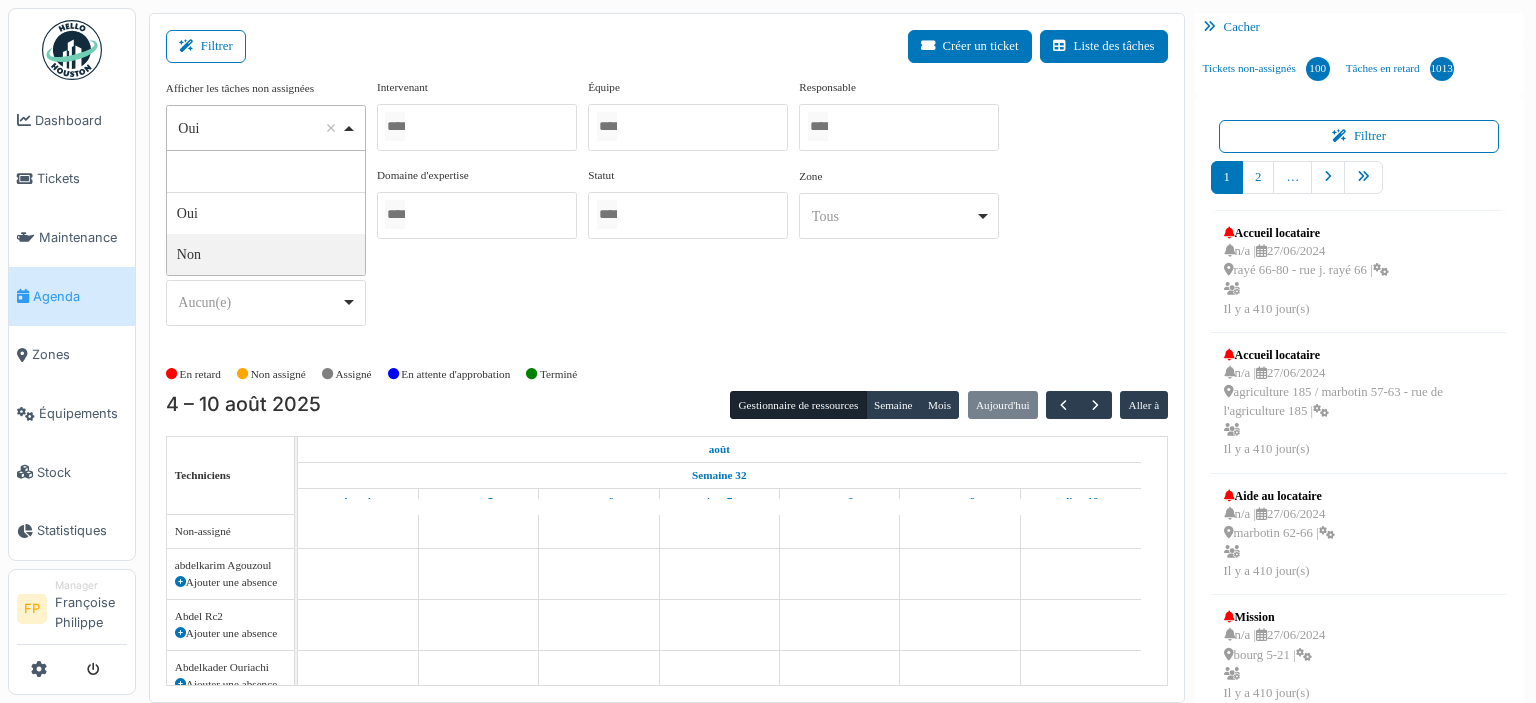 select on "**" 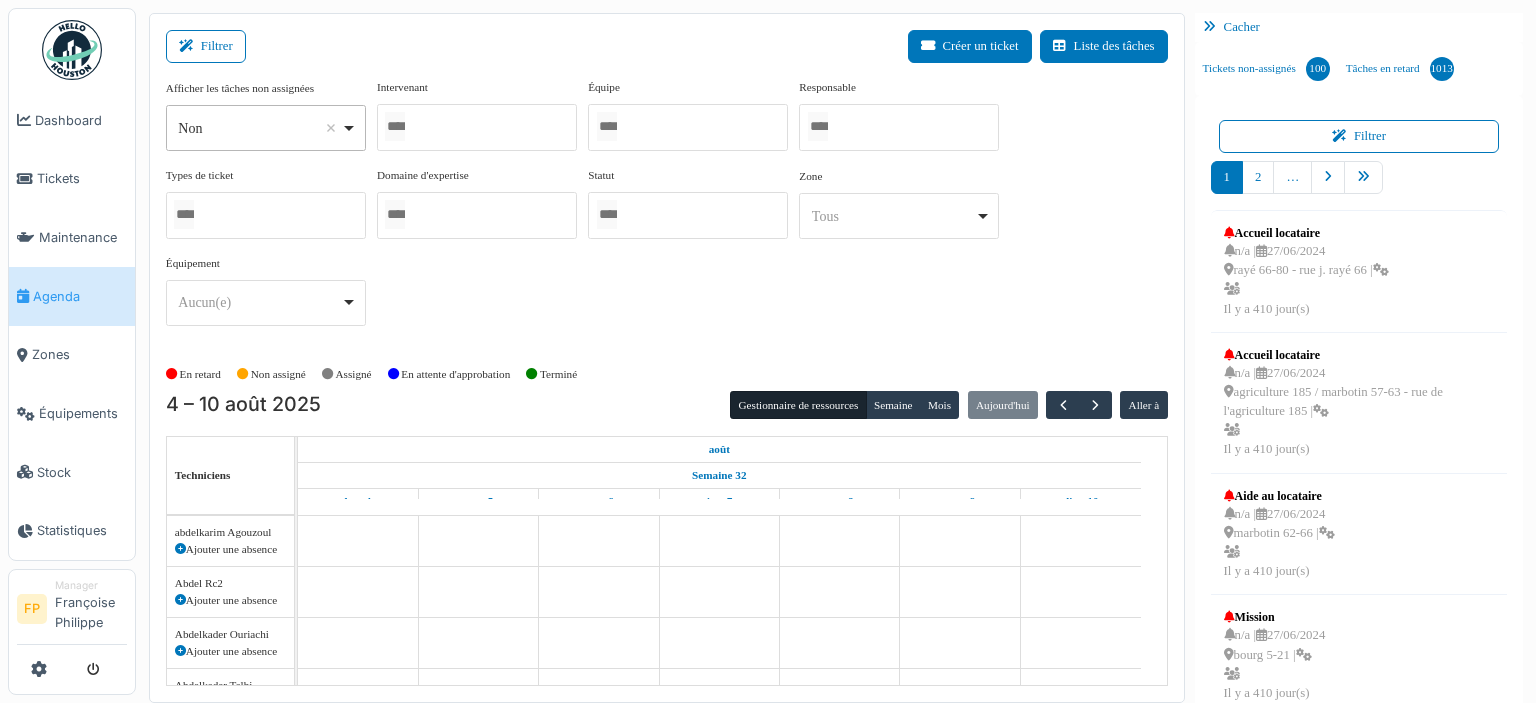 drag, startPoint x: 242, startPoint y: 258, endPoint x: 320, endPoint y: 203, distance: 95.44108 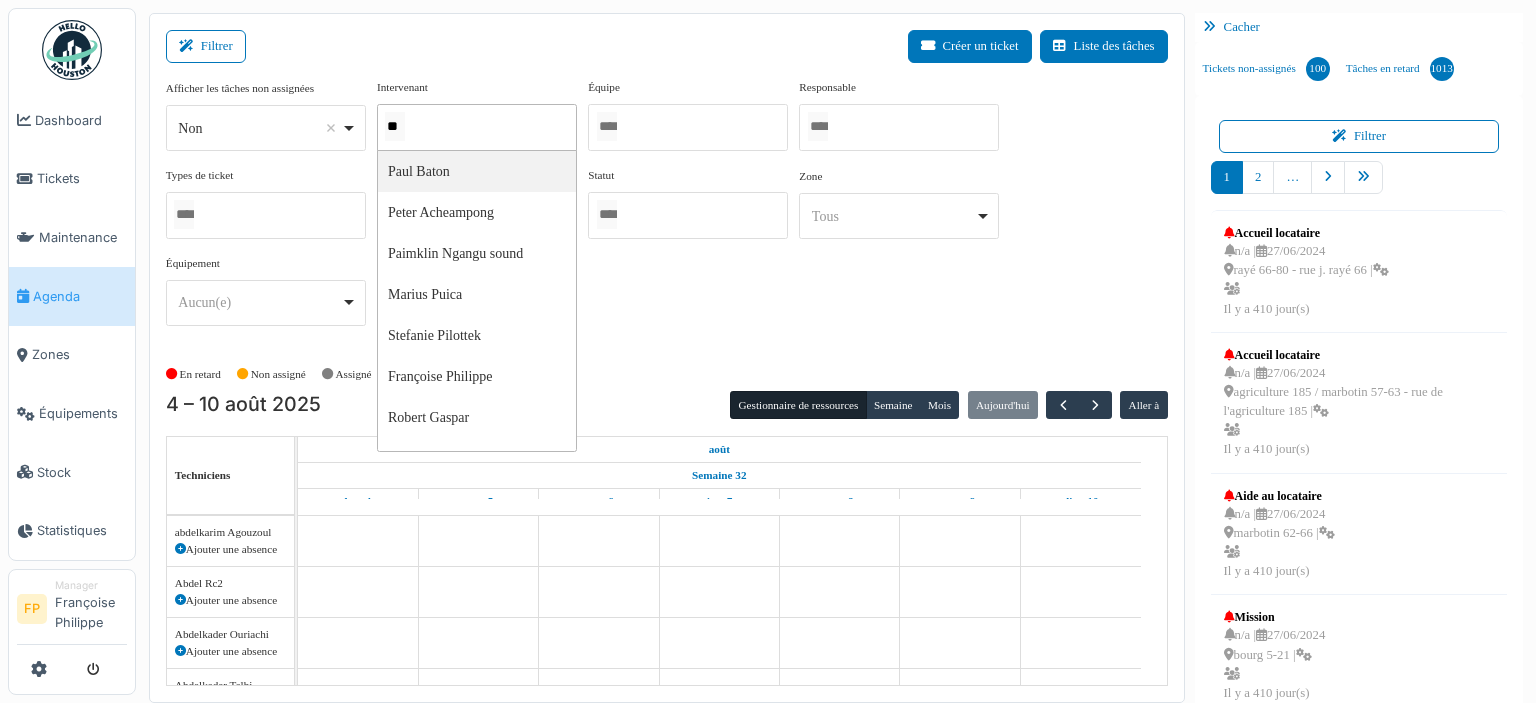 type on "***" 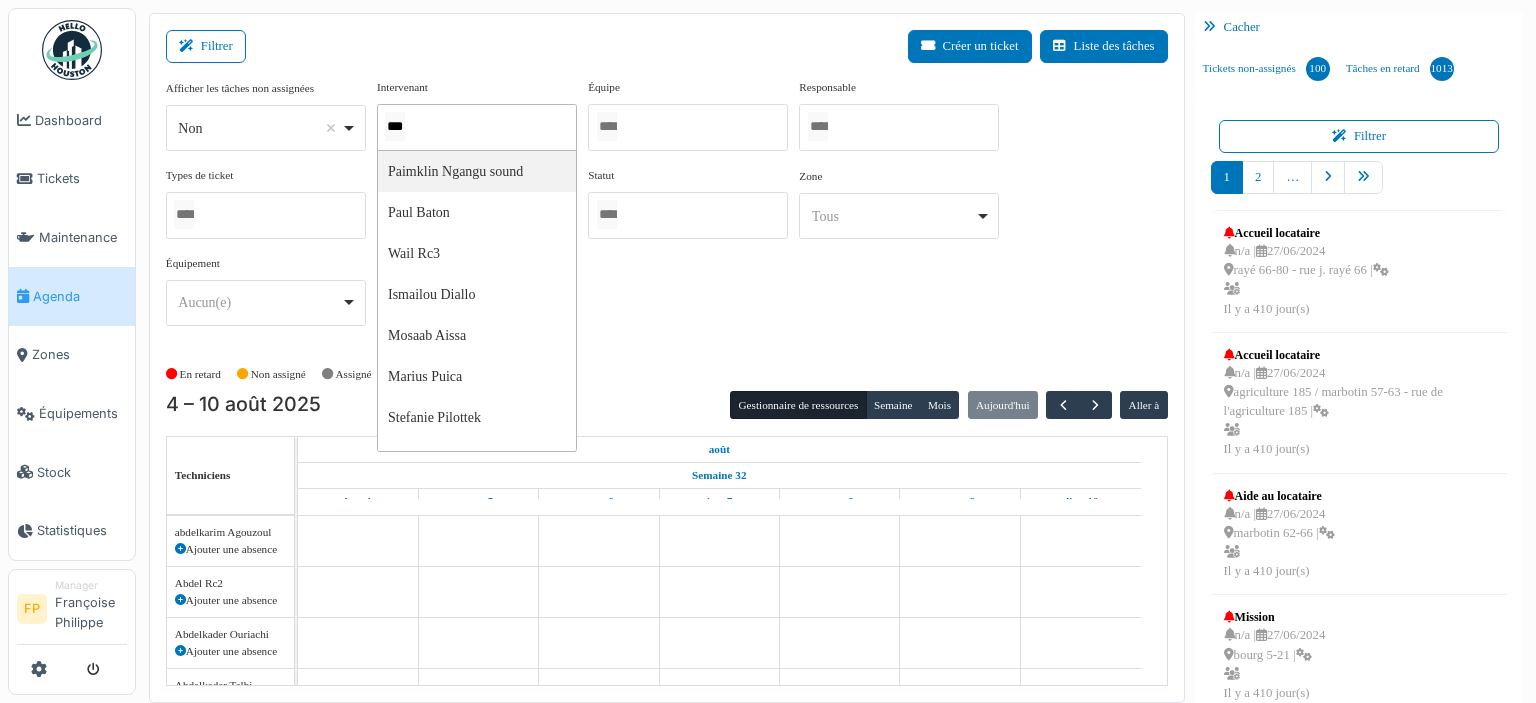 type 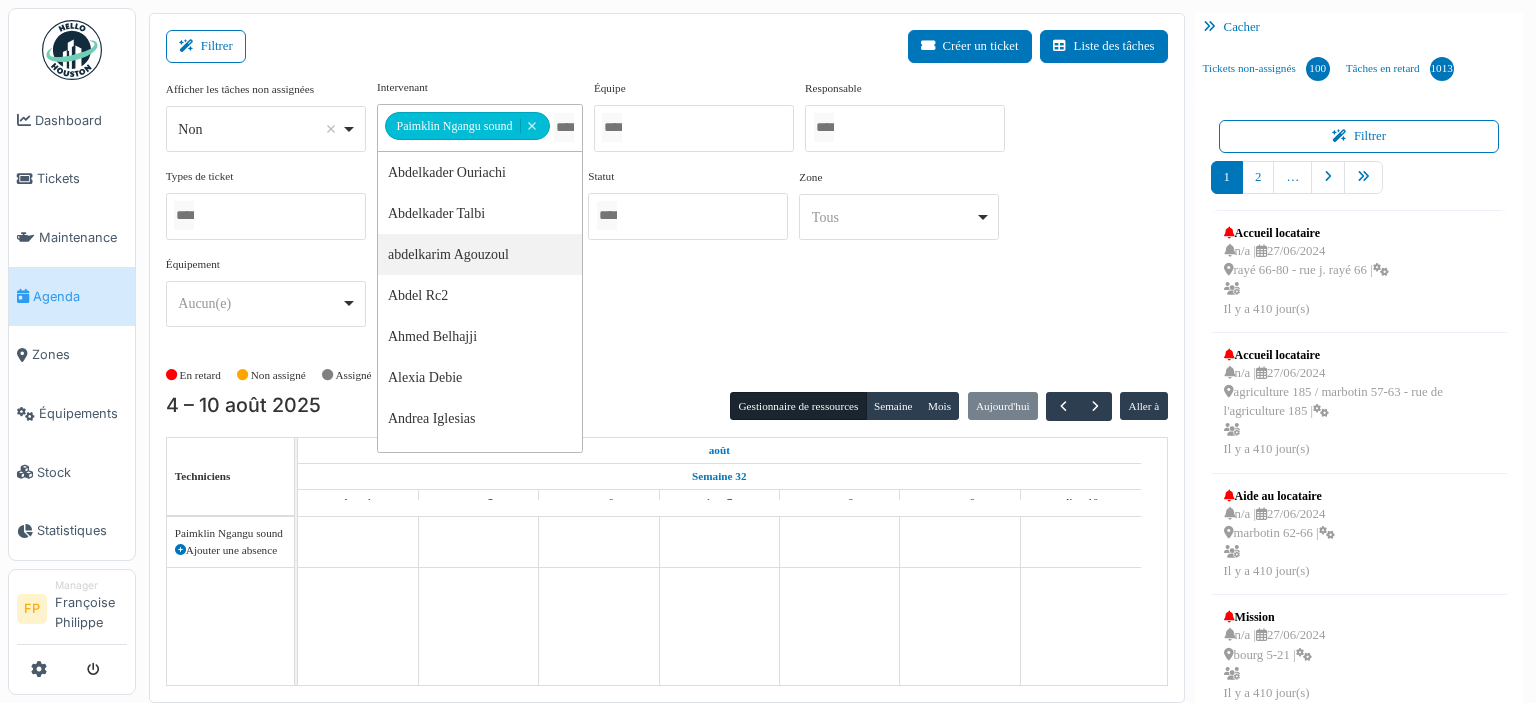 click on "**********" at bounding box center (667, 211) 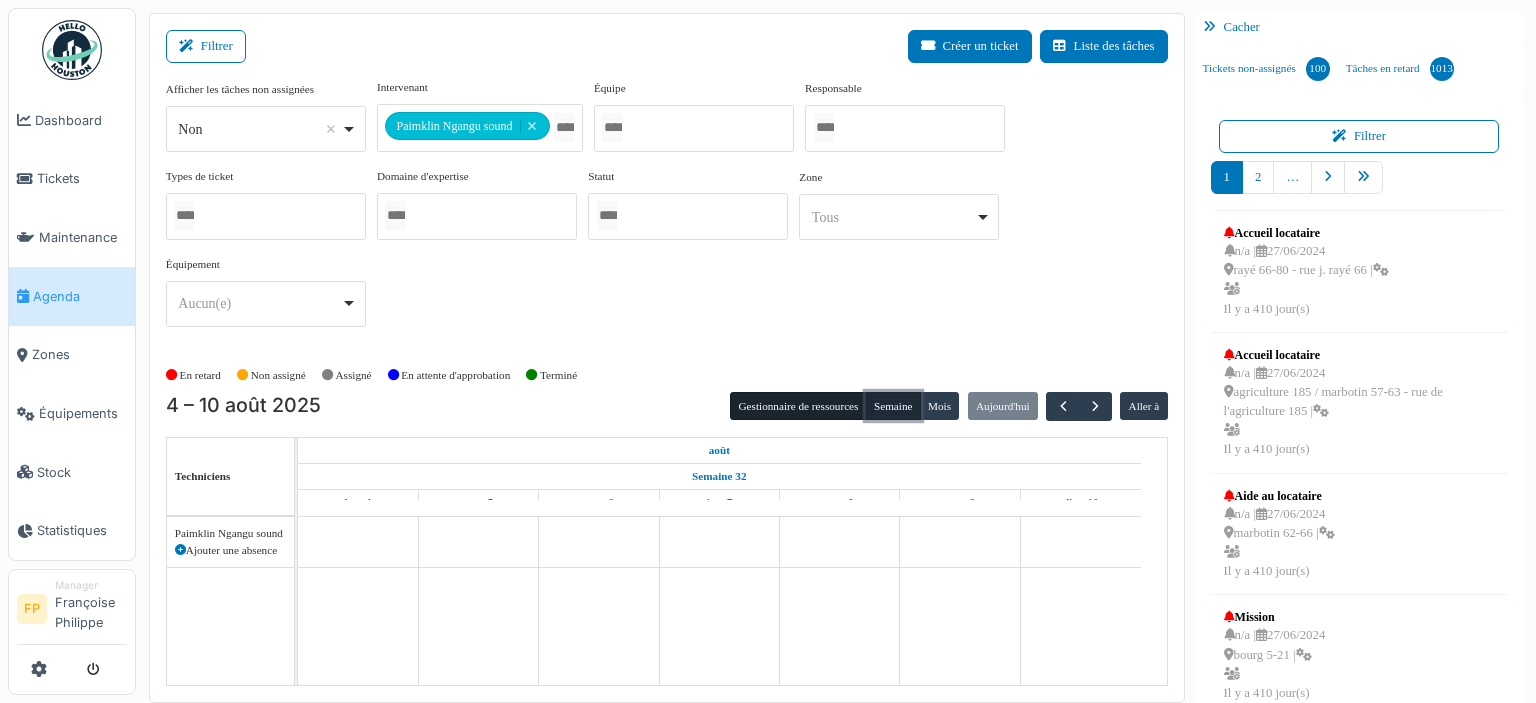 click on "Semaine" at bounding box center (893, 406) 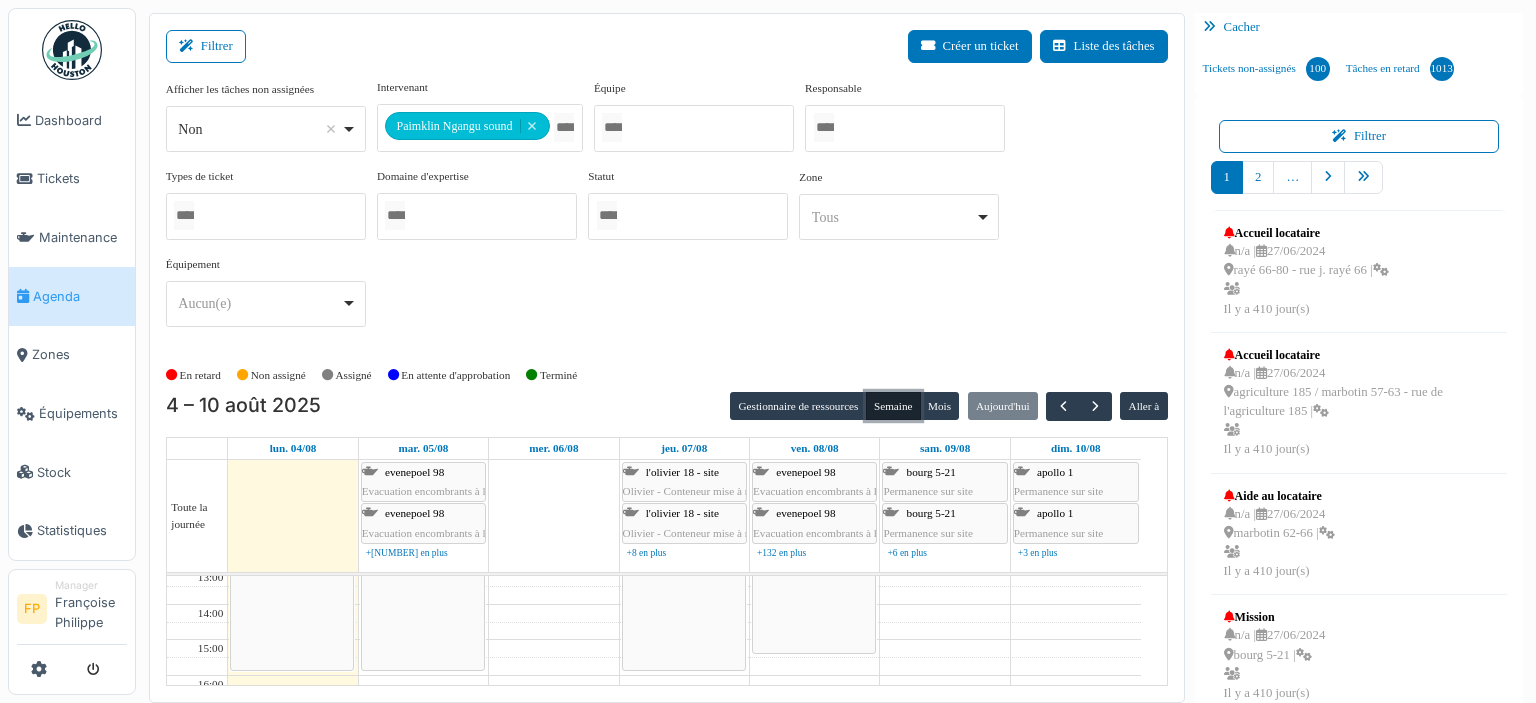 scroll, scrollTop: 100, scrollLeft: 0, axis: vertical 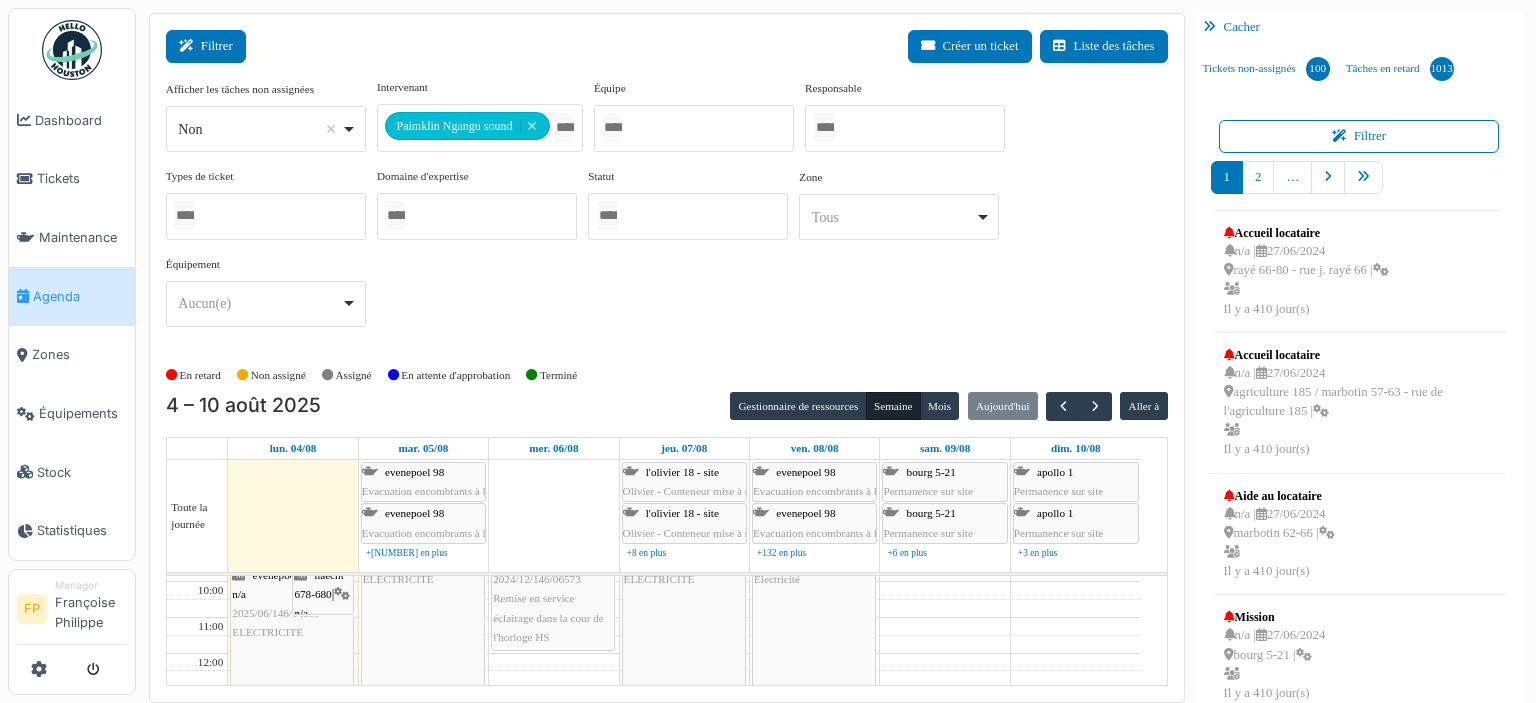 click on "Filtrer" at bounding box center (206, 46) 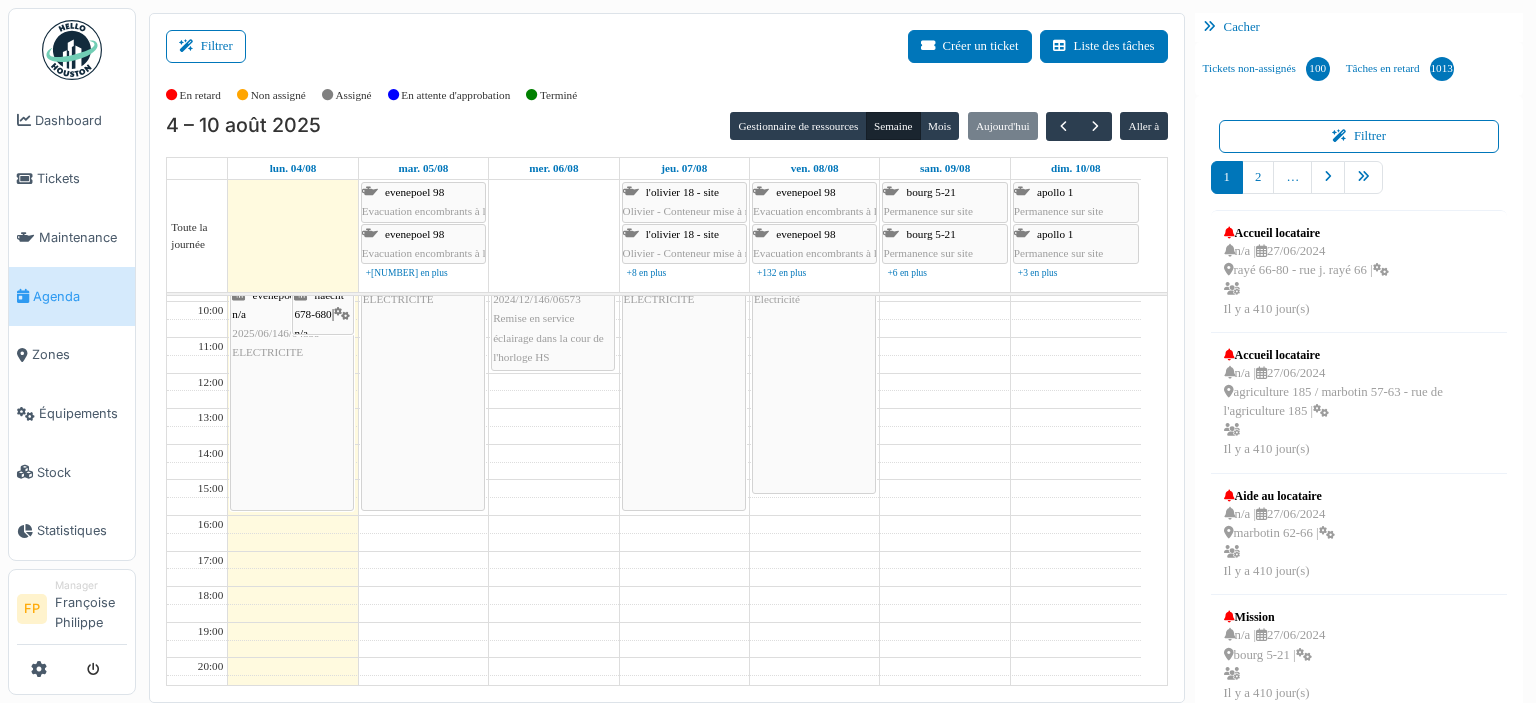 scroll, scrollTop: 0, scrollLeft: 0, axis: both 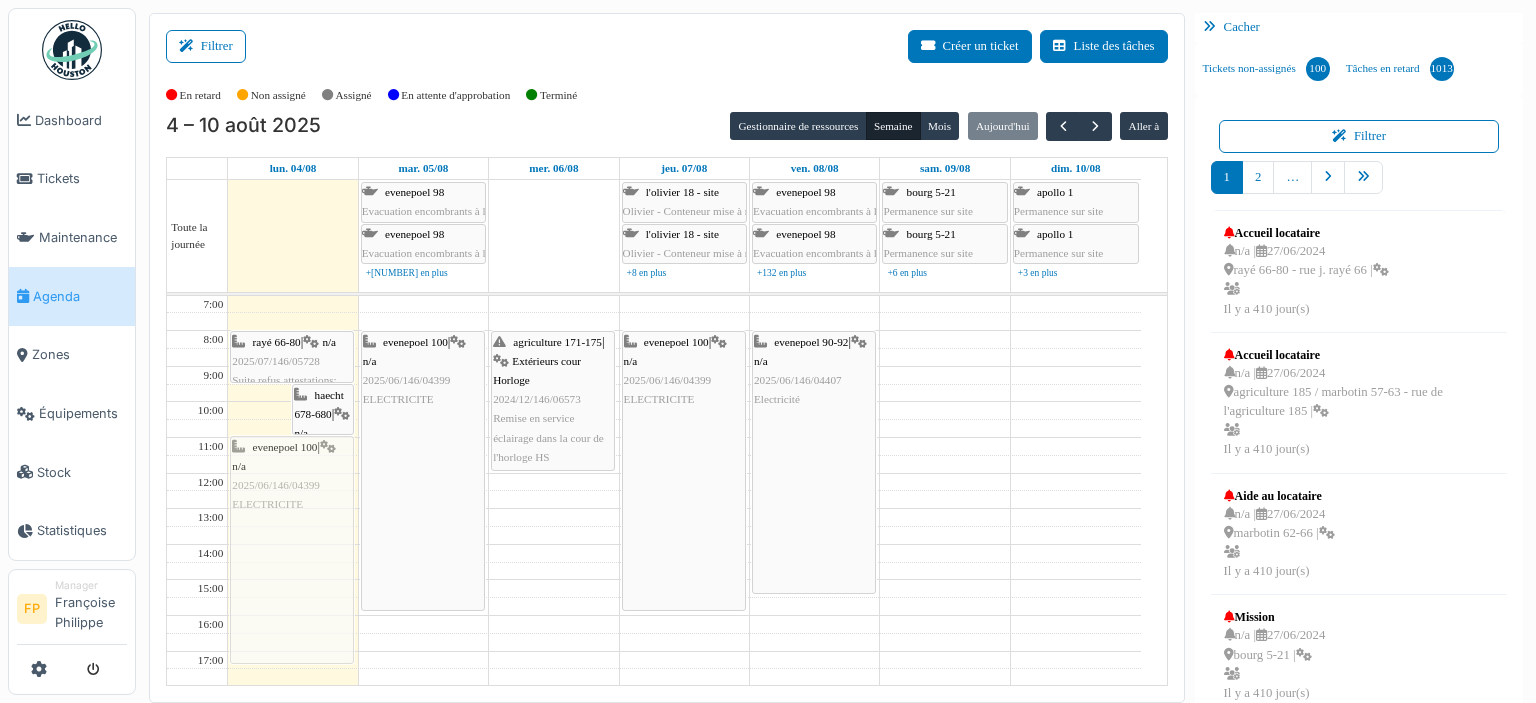 drag, startPoint x: 246, startPoint y: 459, endPoint x: 254, endPoint y: 515, distance: 56.568542 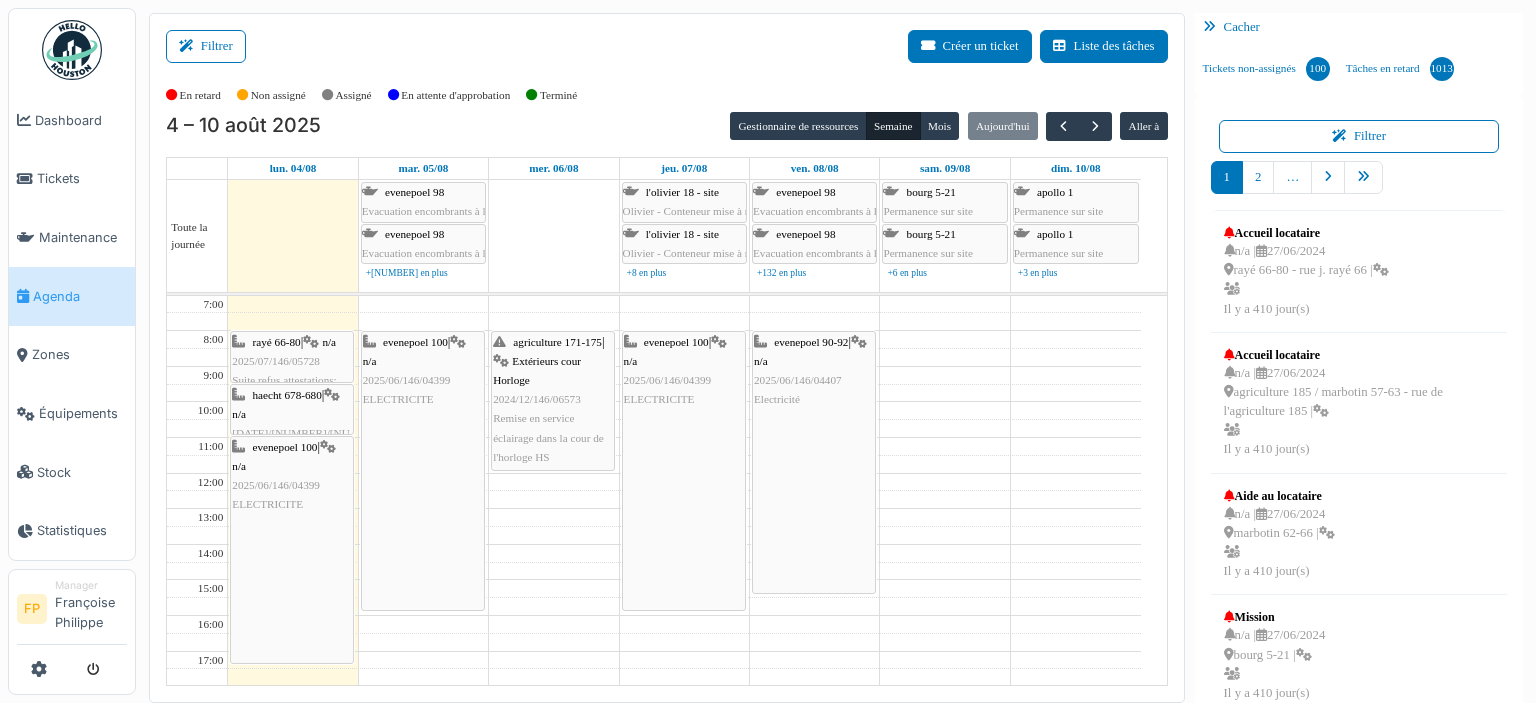 click on "haecht [NUMBER]-[NUMBER]
|     n/a
[DATE]/[NUMBER]/[NUMBER]
ELECTRICITE TICKET" at bounding box center (292, 434) 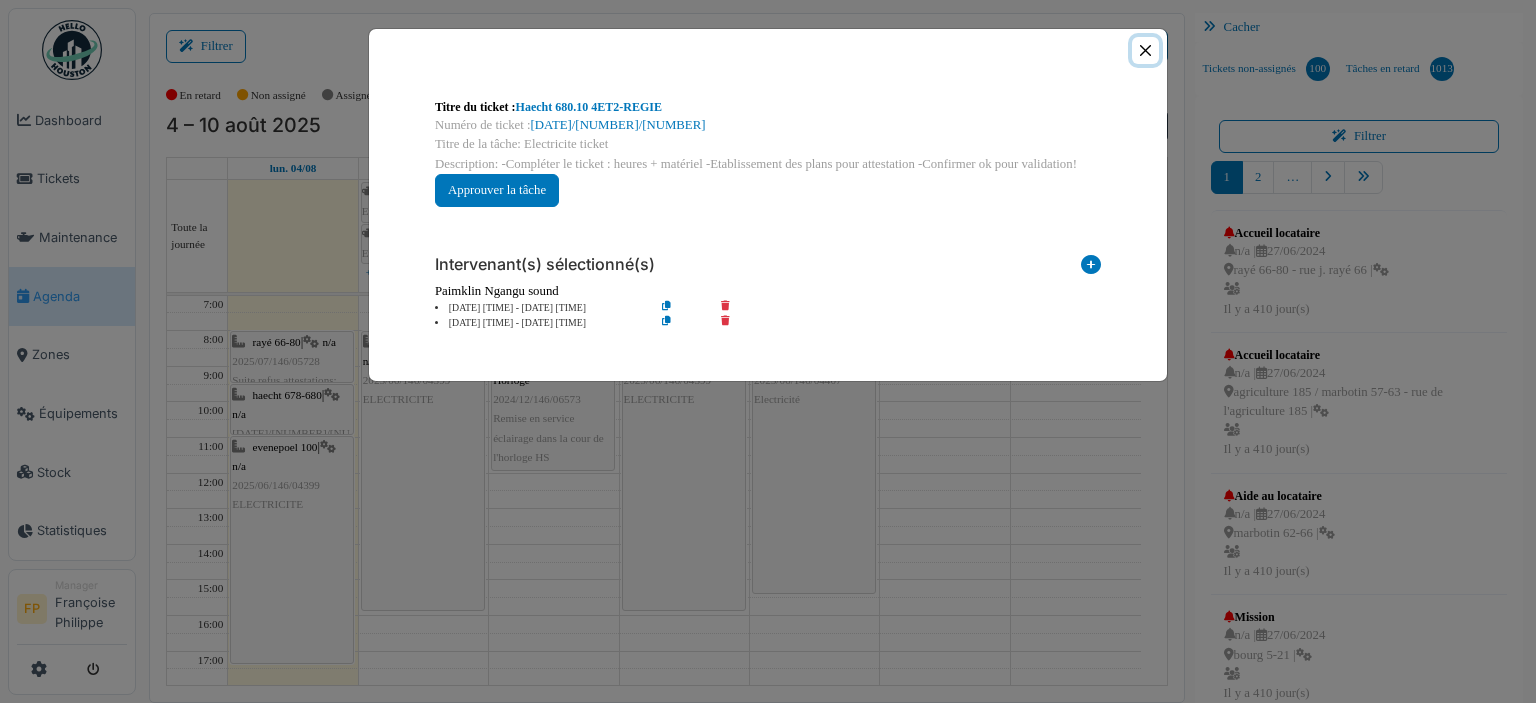 click at bounding box center [1145, 50] 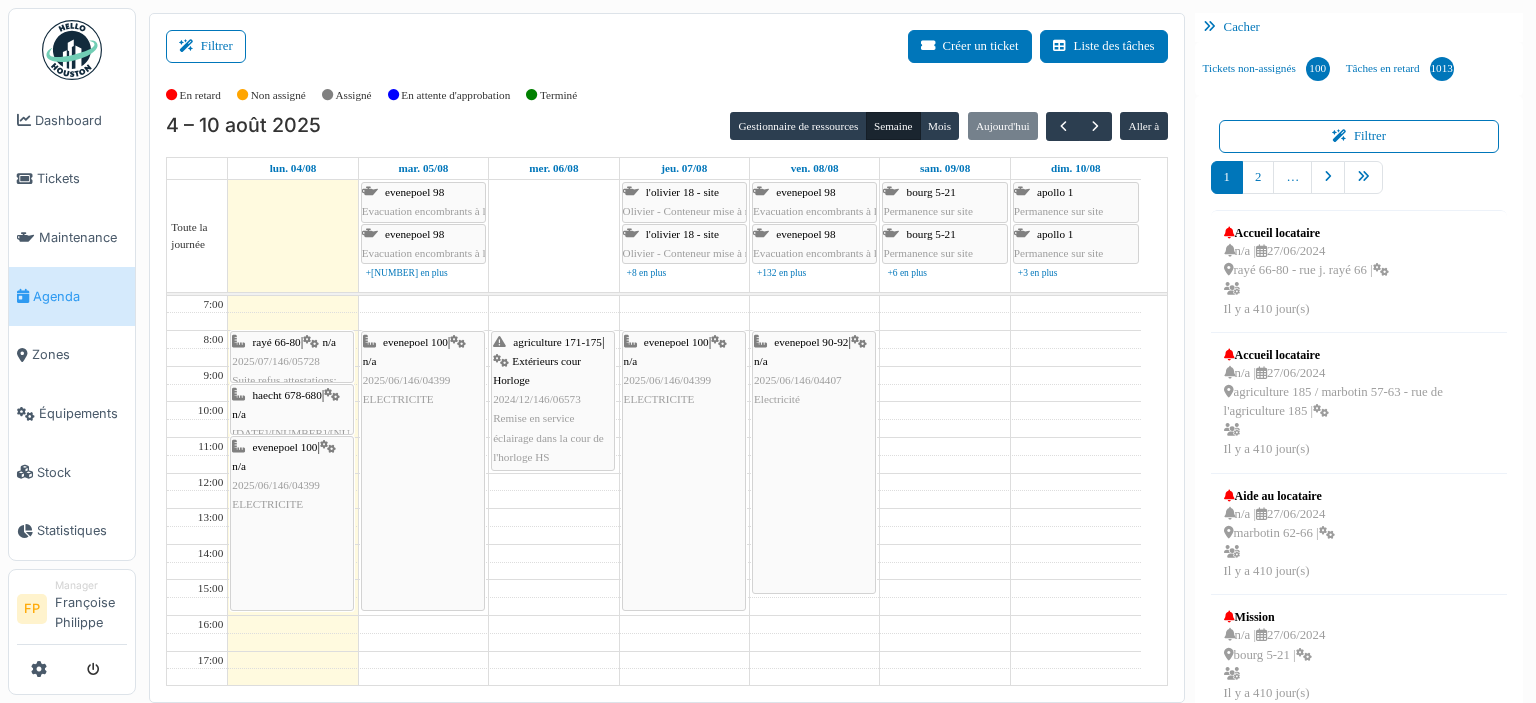 drag, startPoint x: 309, startPoint y: 661, endPoint x: 316, endPoint y: 601, distance: 60.40695 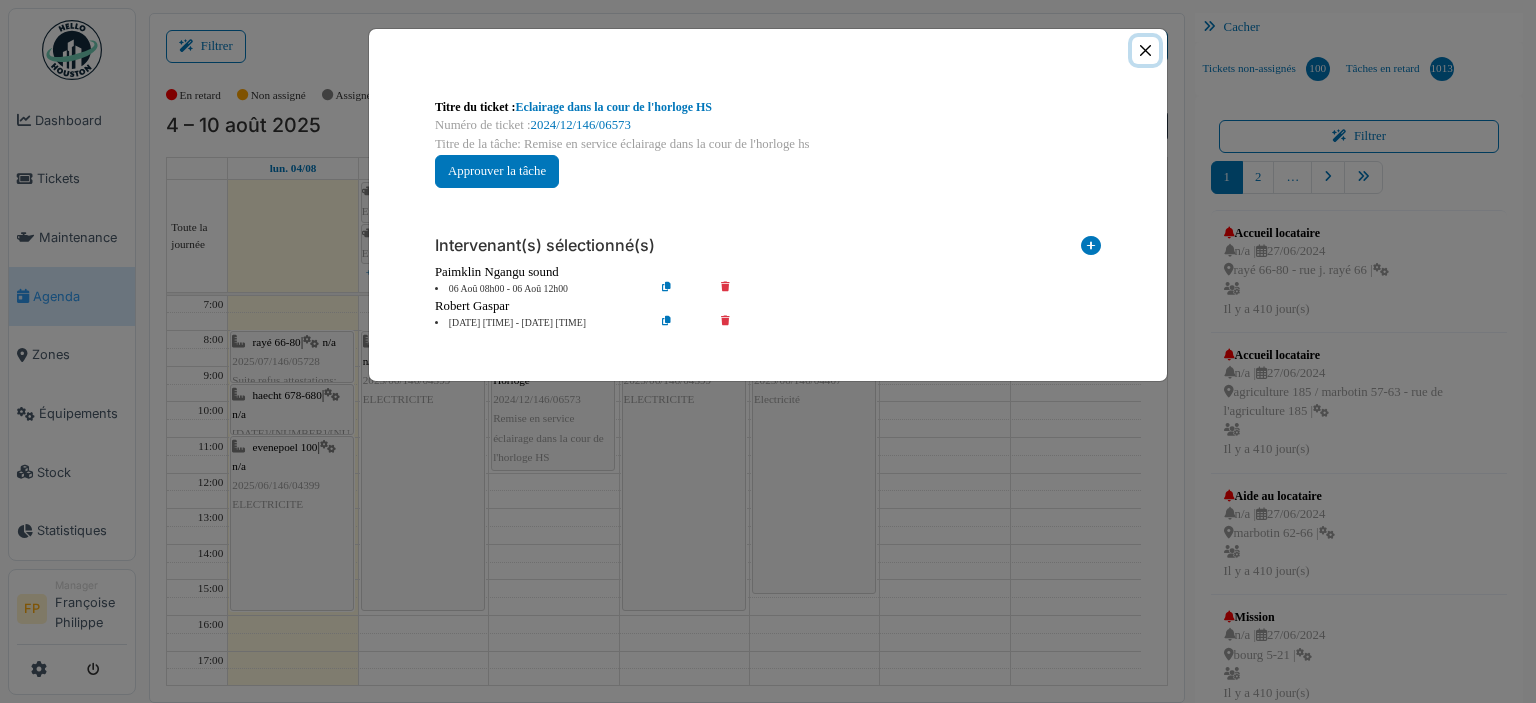 click at bounding box center [1145, 50] 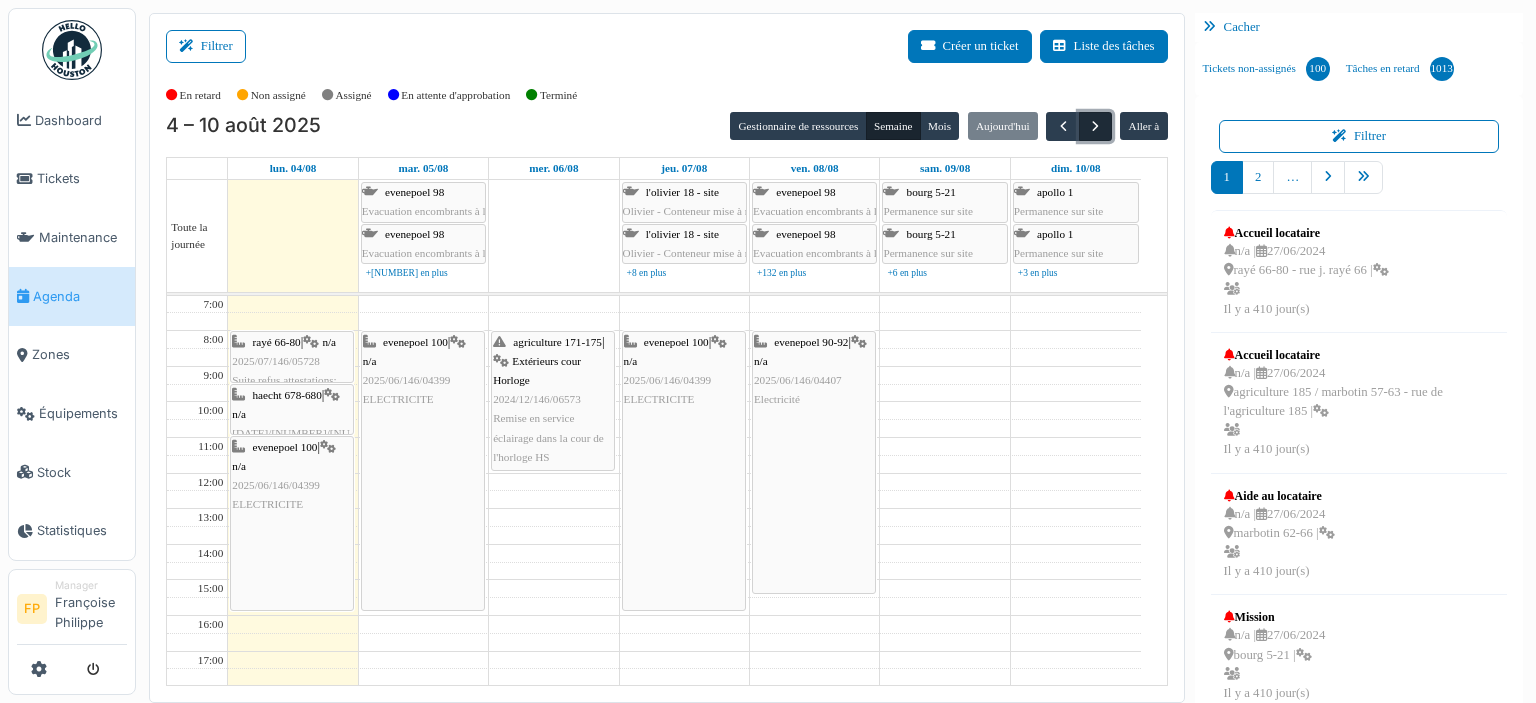 click at bounding box center (1095, 126) 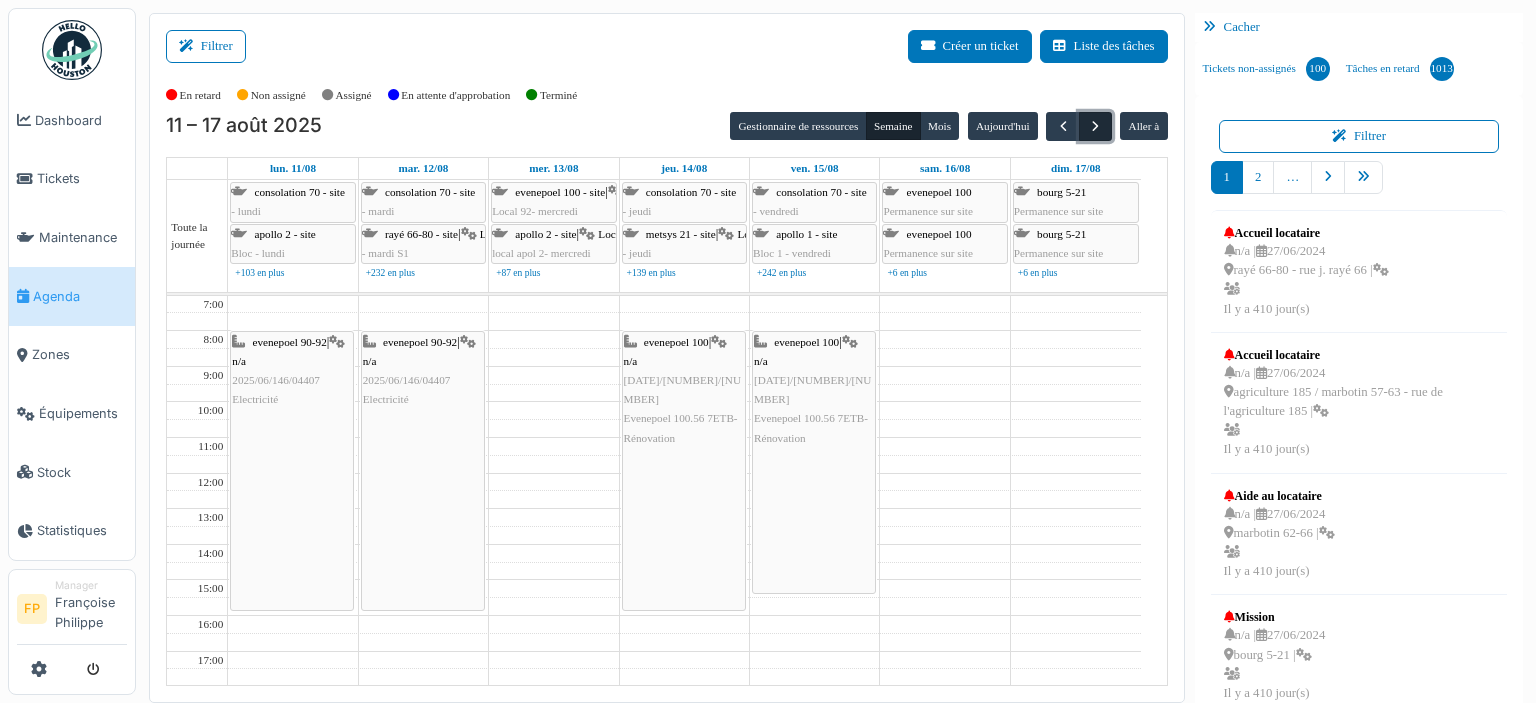 click at bounding box center (1095, 126) 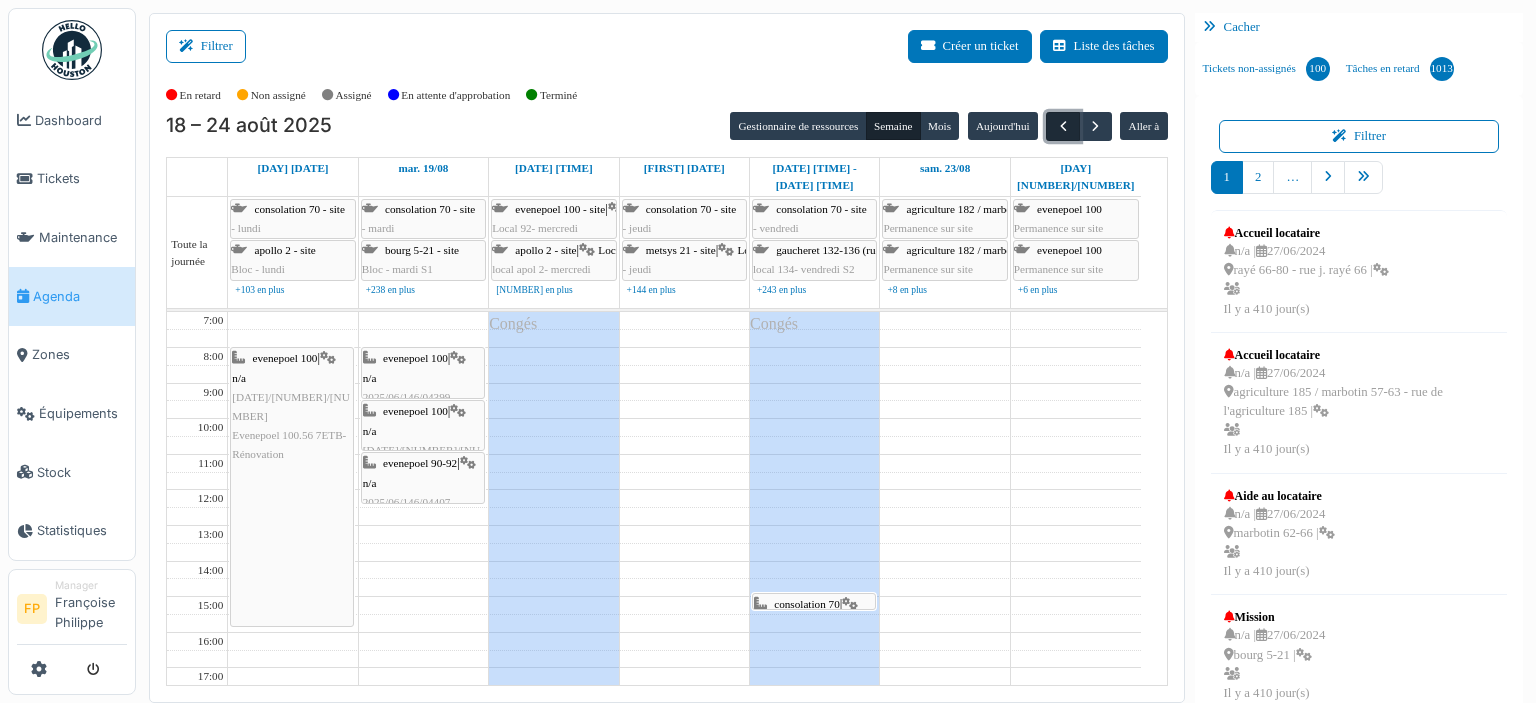 click at bounding box center (1062, 126) 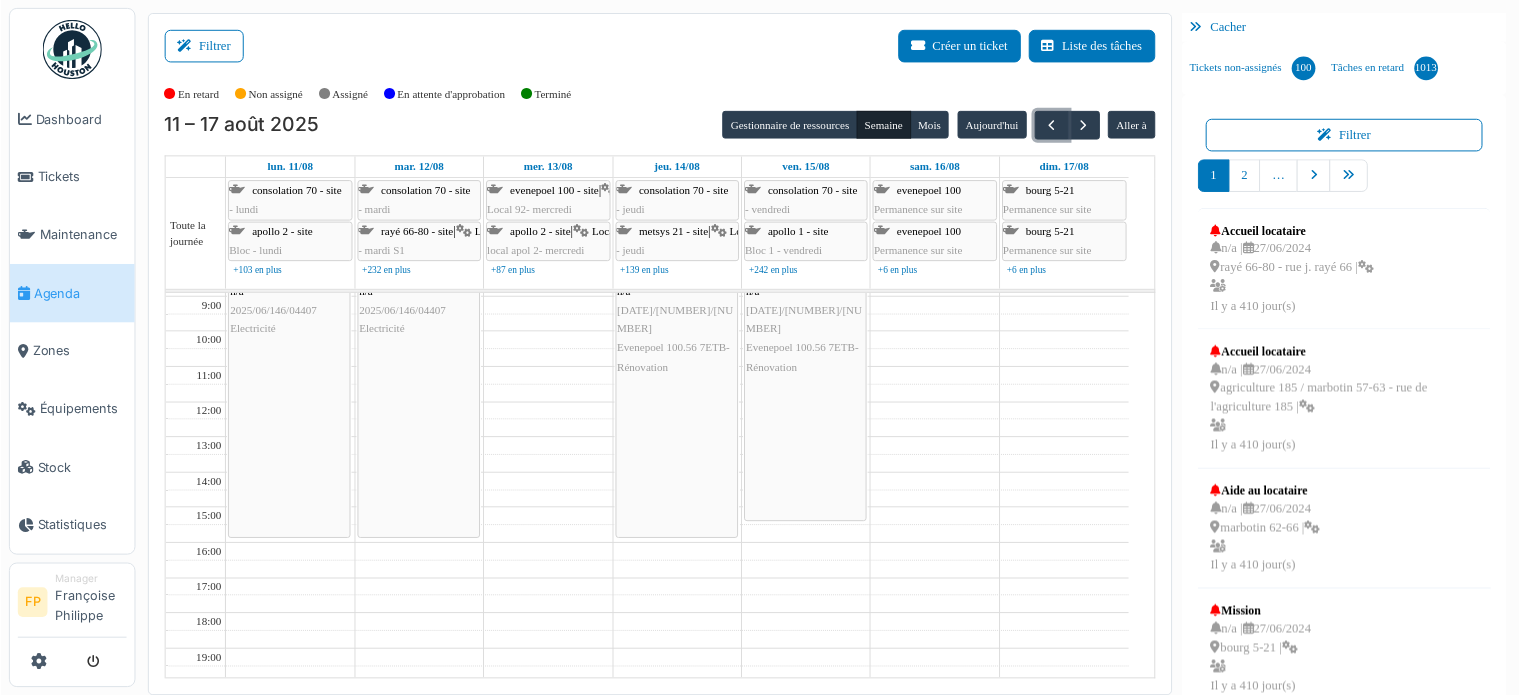 scroll, scrollTop: 83, scrollLeft: 0, axis: vertical 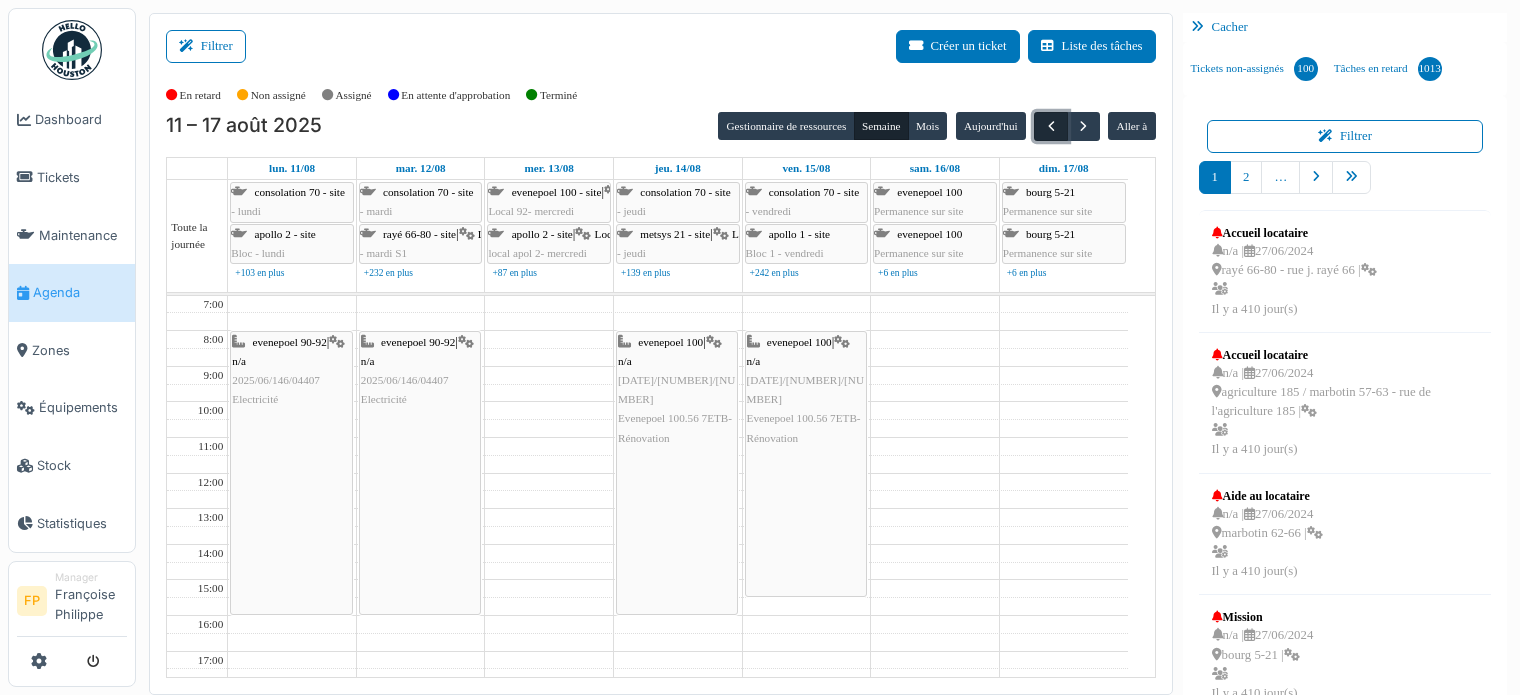 click at bounding box center (1050, 126) 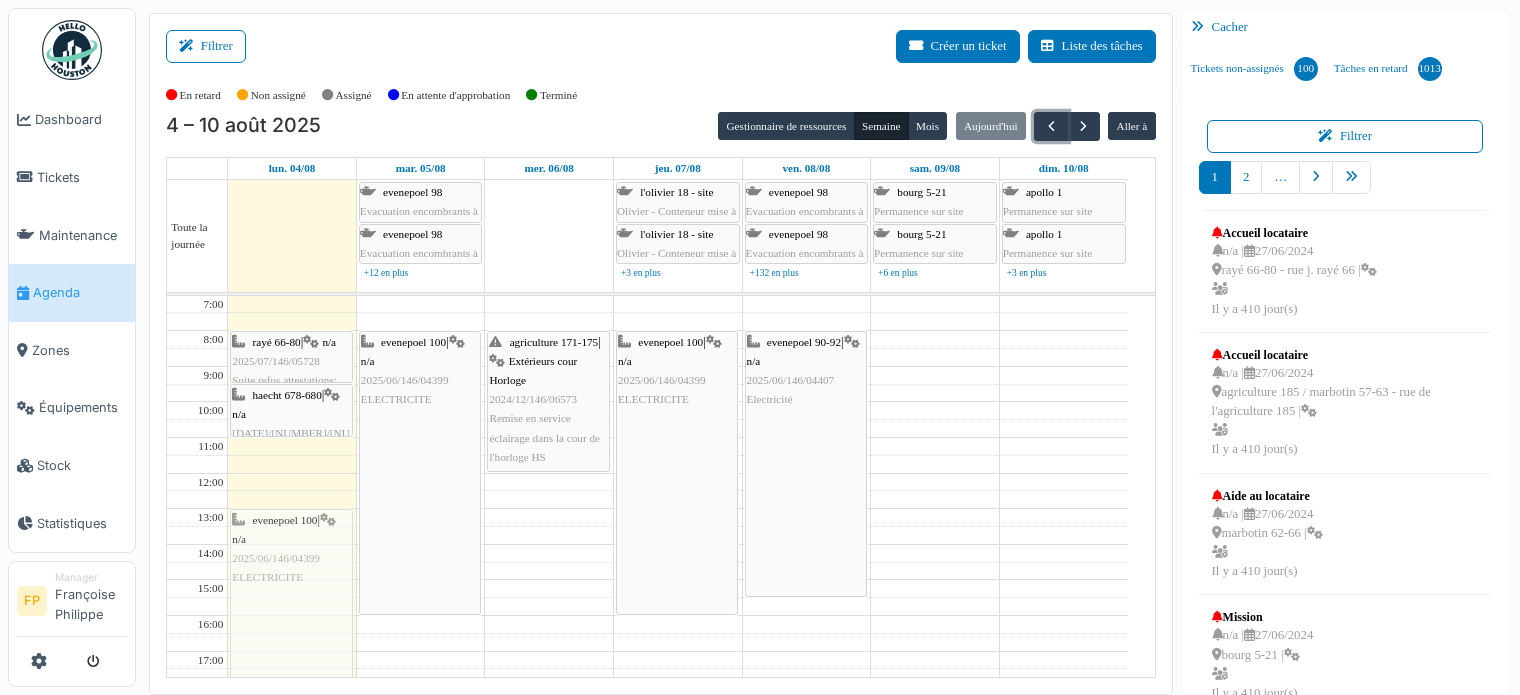 drag, startPoint x: 286, startPoint y: 448, endPoint x: 295, endPoint y: 525, distance: 77.52419 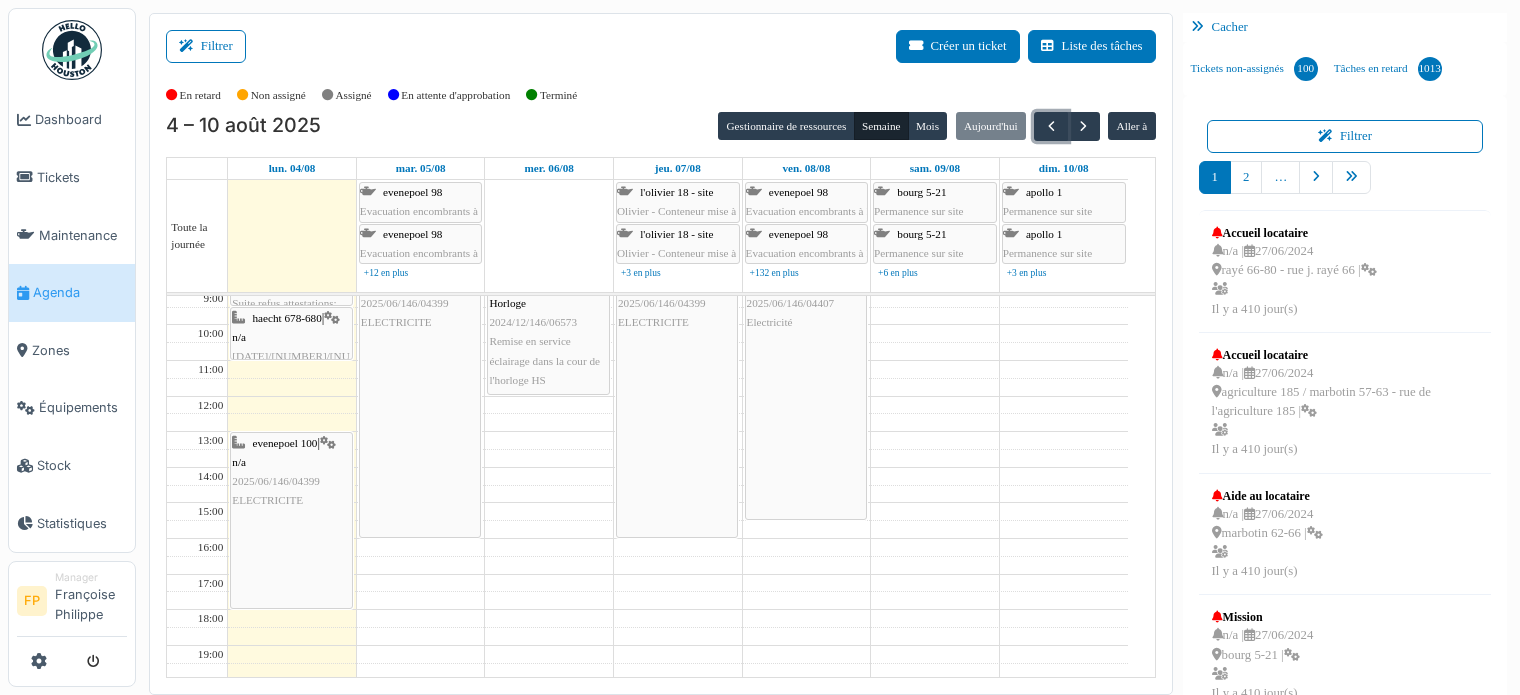 scroll, scrollTop: 100, scrollLeft: 0, axis: vertical 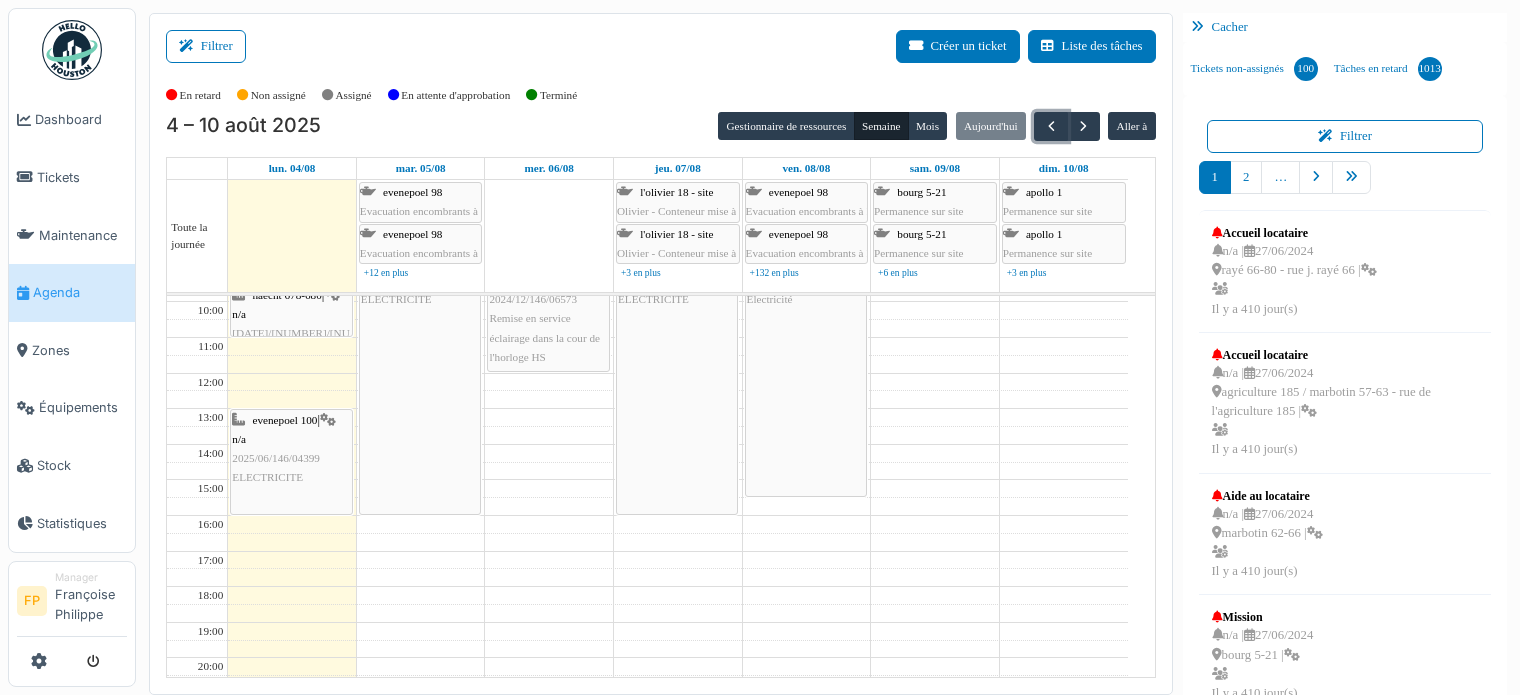 drag, startPoint x: 294, startPoint y: 583, endPoint x: 296, endPoint y: 504, distance: 79.025314 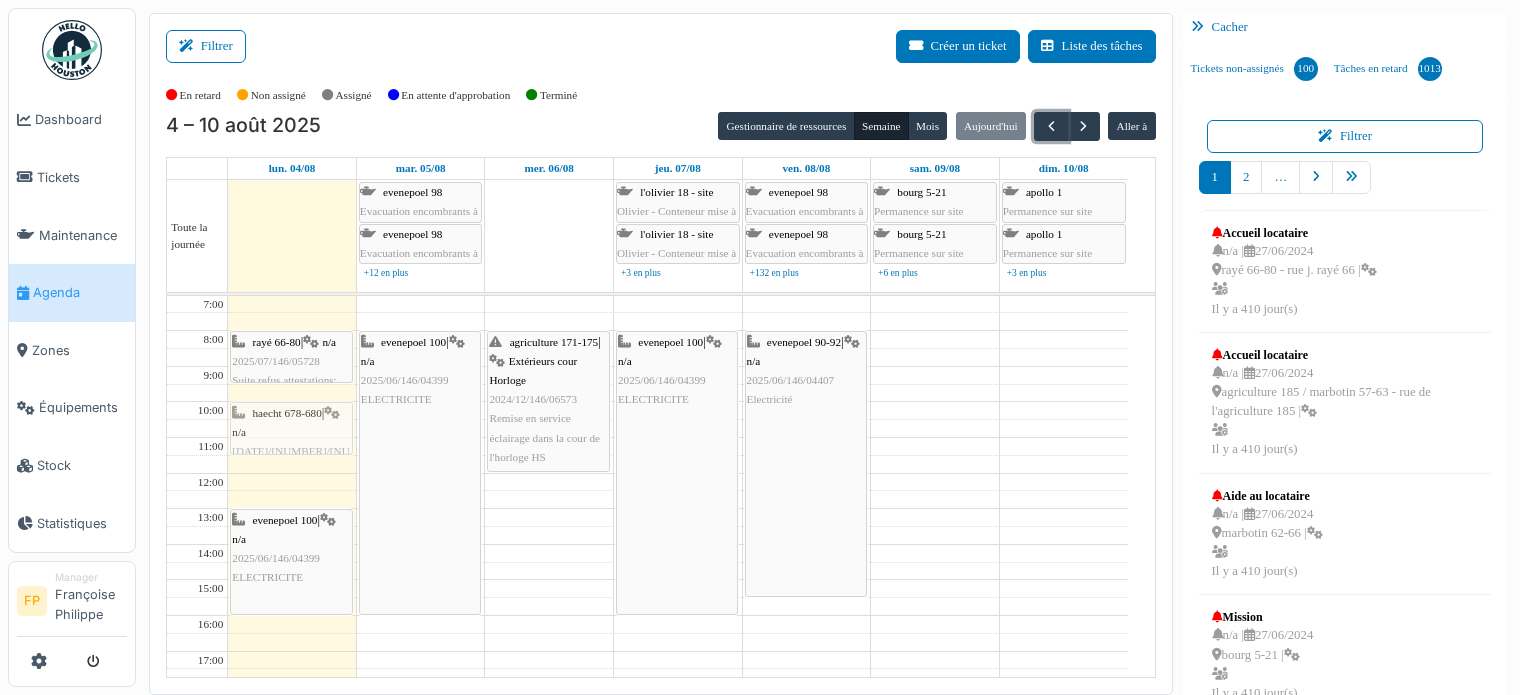drag, startPoint x: 233, startPoint y: 398, endPoint x: 243, endPoint y: 422, distance: 26 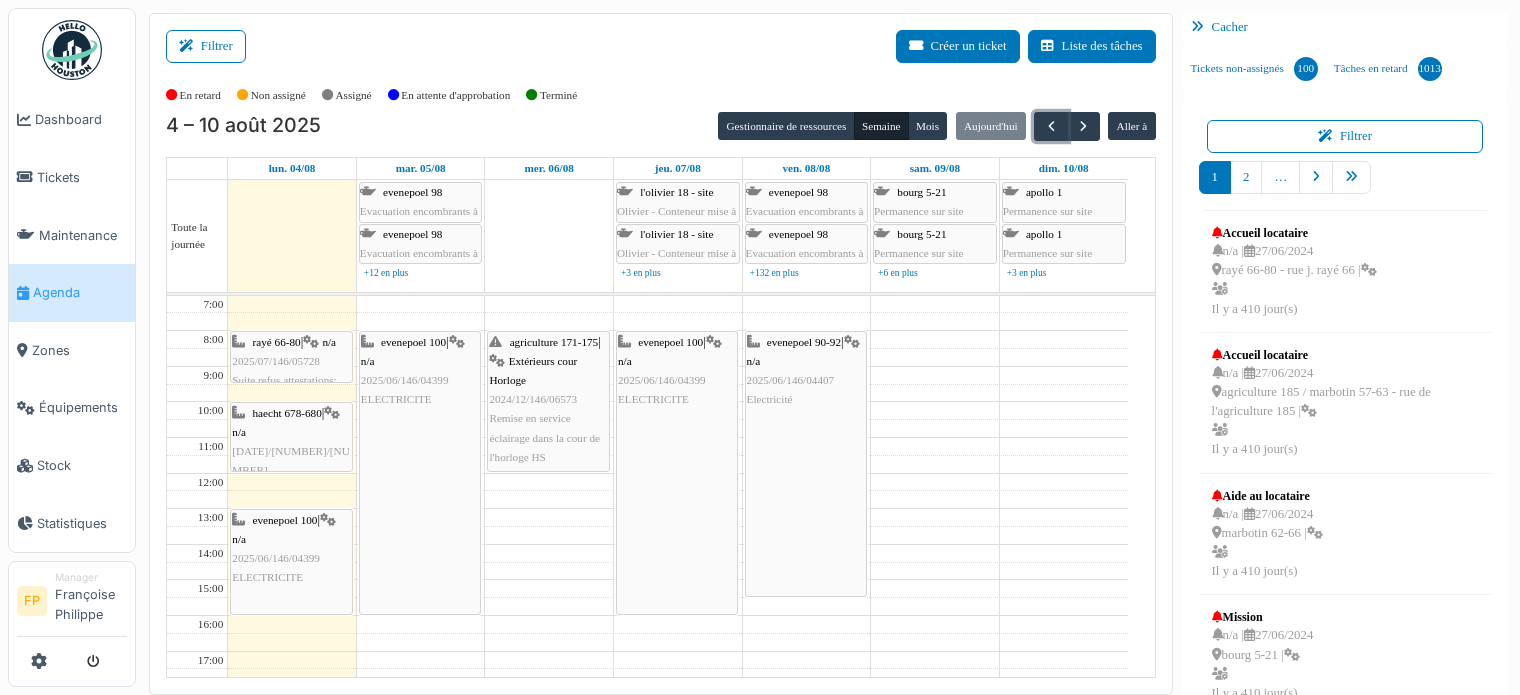 drag, startPoint x: 294, startPoint y: 449, endPoint x: 296, endPoint y: 462, distance: 13.152946 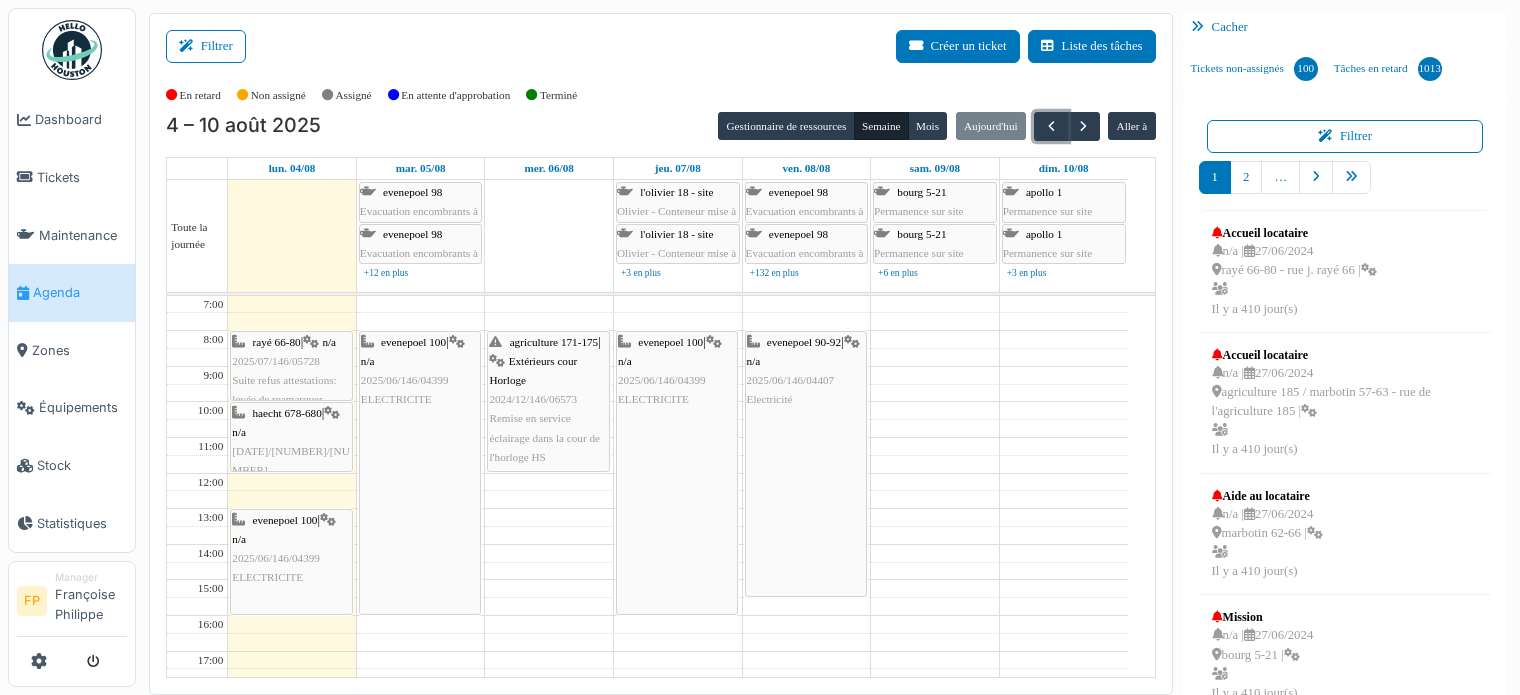 click on "rayé [NUMBER]-[NUMBER]
|     n/a
[DATE]/[NUMBER]/[NUMBER]
Suite refus attestations: levée de reamarques suivant rapport
[NAME] [NUMBER]-[NUMBER]
|     n/a
[DATE]/[NUMBER]/[NUMBER]
ELECTRICITE TICKET
[NAME] [NUMBER]
|     n/a
[DATE]/[NUMBER]/[NUMBER]
n/a" at bounding box center (292, 598) 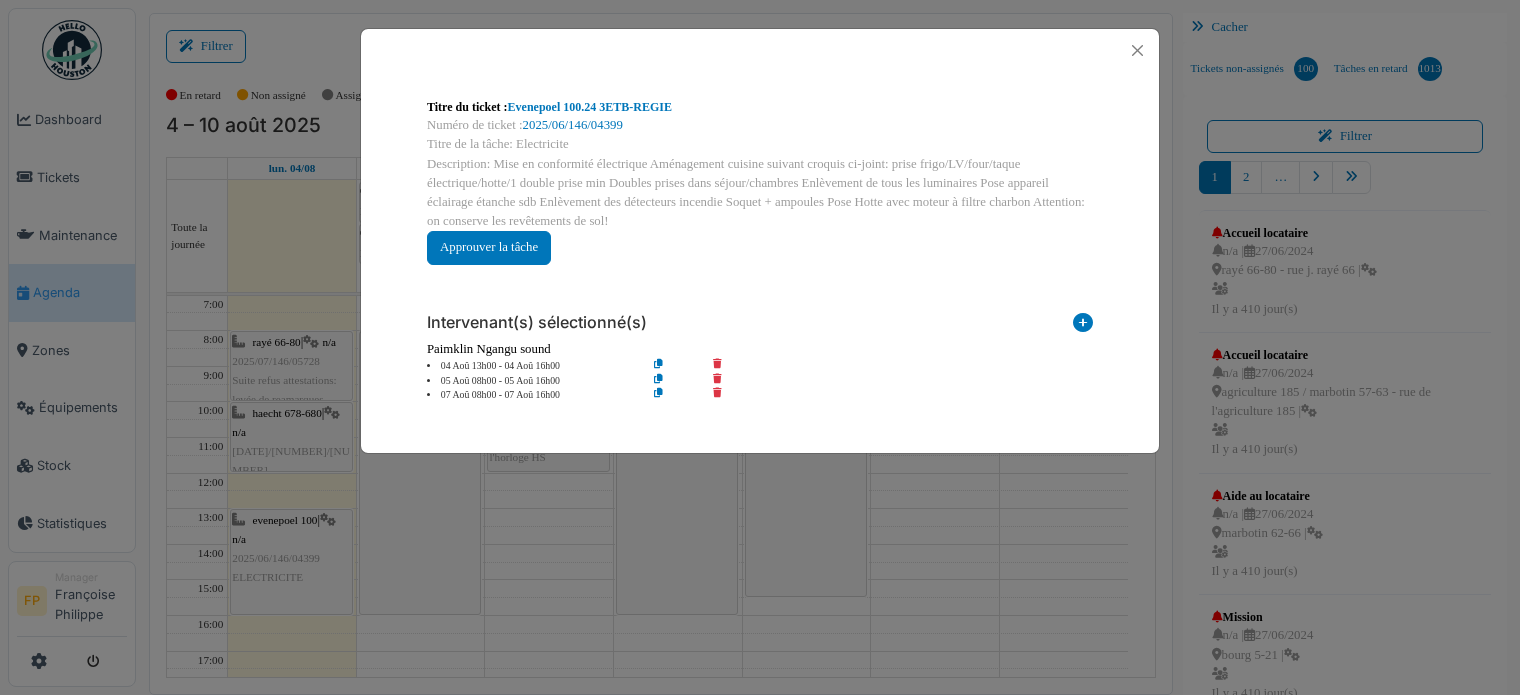 click on "Titre du ticket :
Evenepoel 100.24 3ETB-REGIE
Numéro de ticket :
2025/06/146/04399
Titre de la tâche: Electricite
Description:  Mise en conformité électrique
Aménagement cuisine suivant croquis ci-joint: prise frigo/LV/four/taque électrique/hotte/1 double prise min
Doubles prises dans séjour/chambres
Enlèvement de tous les luminaires
Pose appareil éclairage étanche sdb
Enlèvement des détecteurs incendie
Soquet + ampoules
Pose Hotte avec moteur à filtre charbon
Attention: on conserve les revêtements de sol!
Approuver la tâche
Approuver la tâche
Terminé par
******** [LAST] [LAST] [LAST] [LAST] [LAST] [LAST] [LAST] [LAST] [LAST] [LAST] [LAST] [LAST]" at bounding box center [760, 347] 